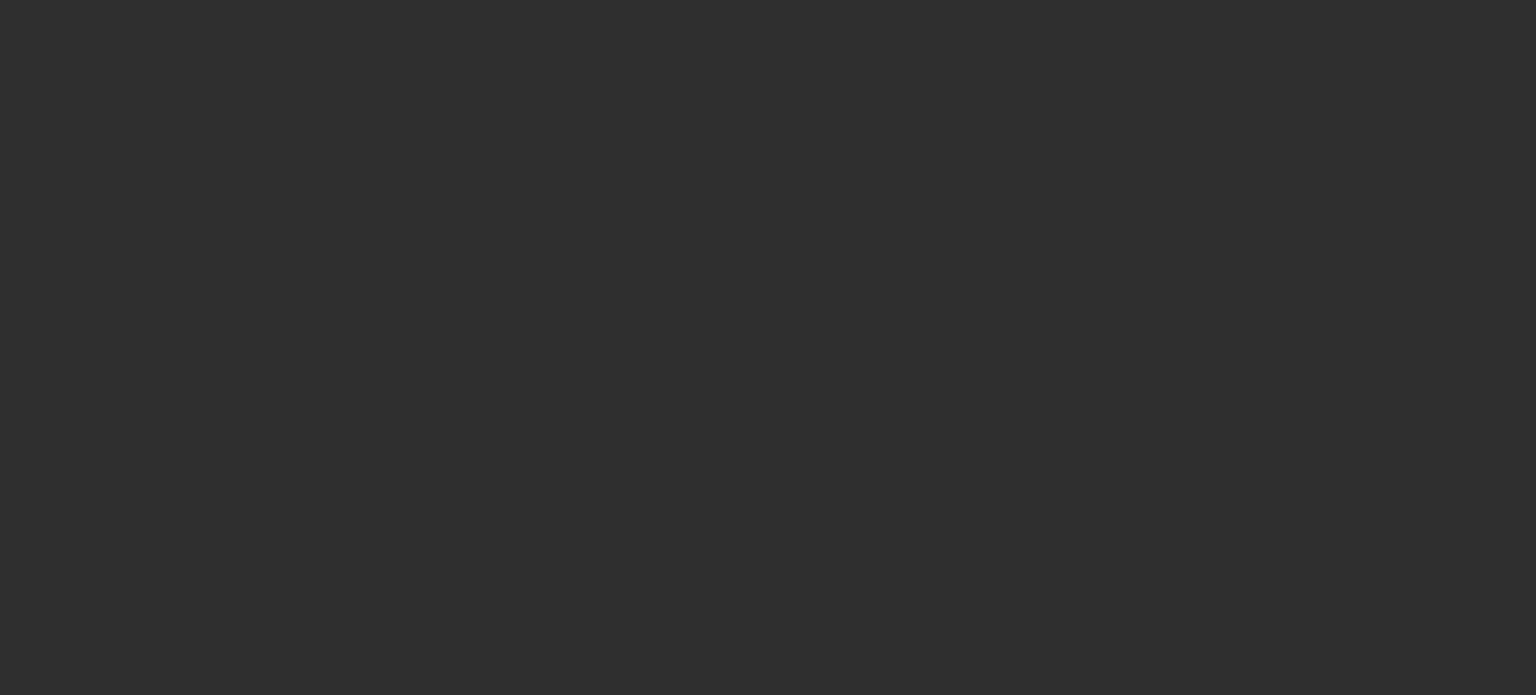 scroll, scrollTop: 0, scrollLeft: 0, axis: both 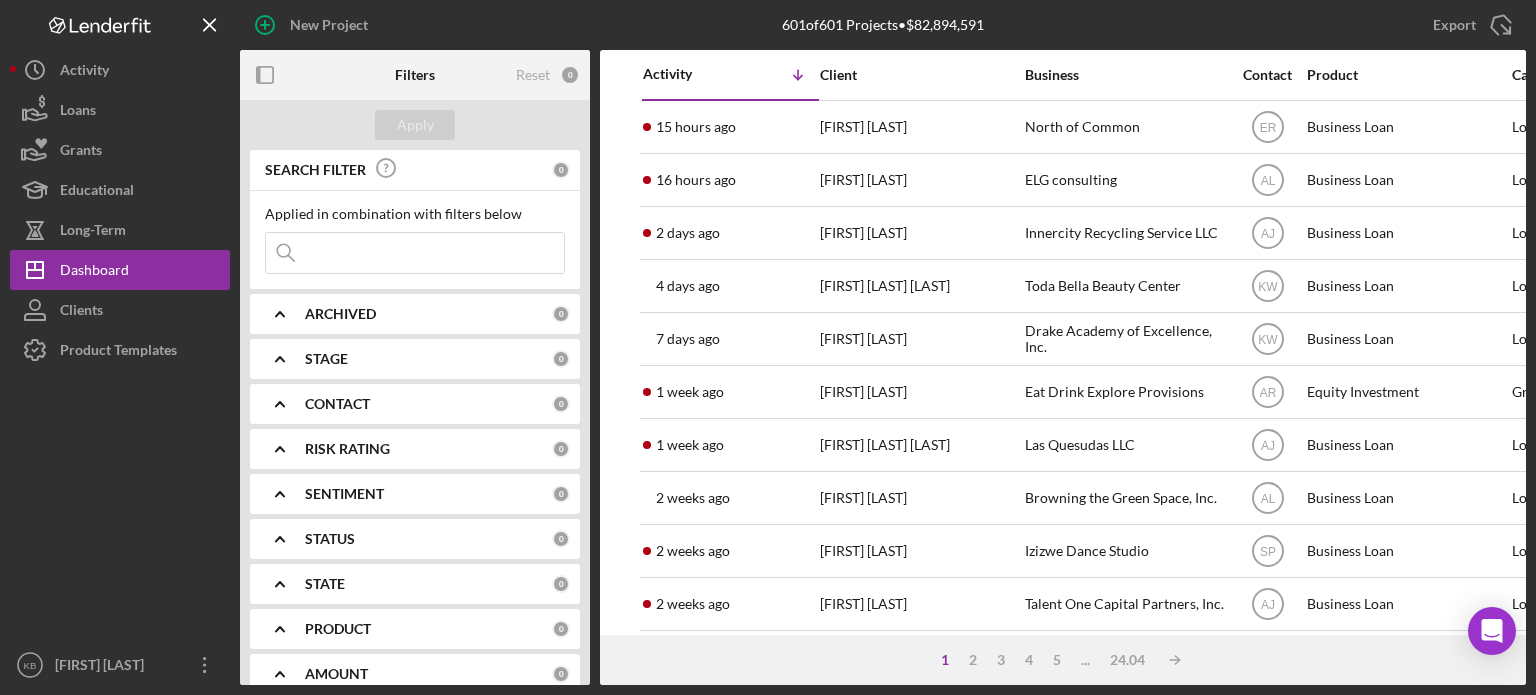 click at bounding box center (415, 253) 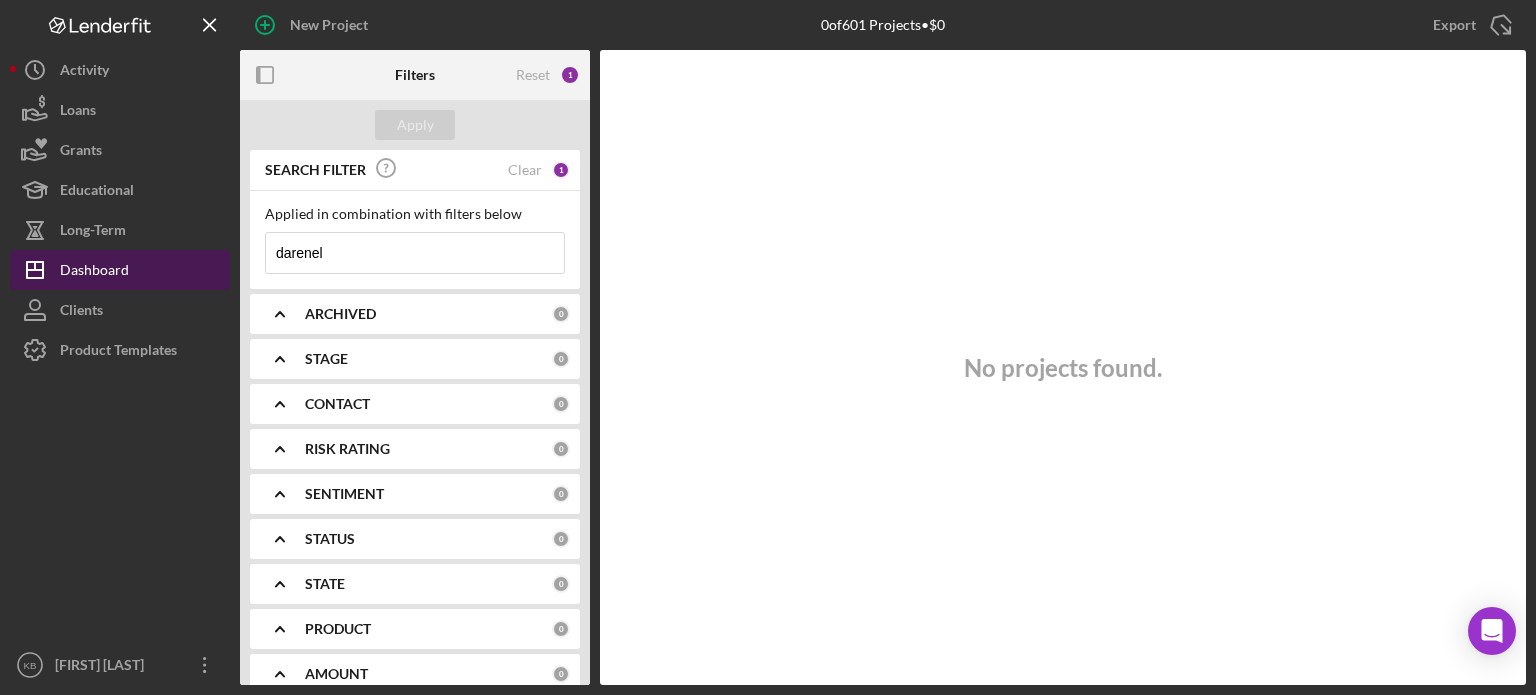 drag, startPoint x: 364, startPoint y: 271, endPoint x: 154, endPoint y: 259, distance: 210.34258 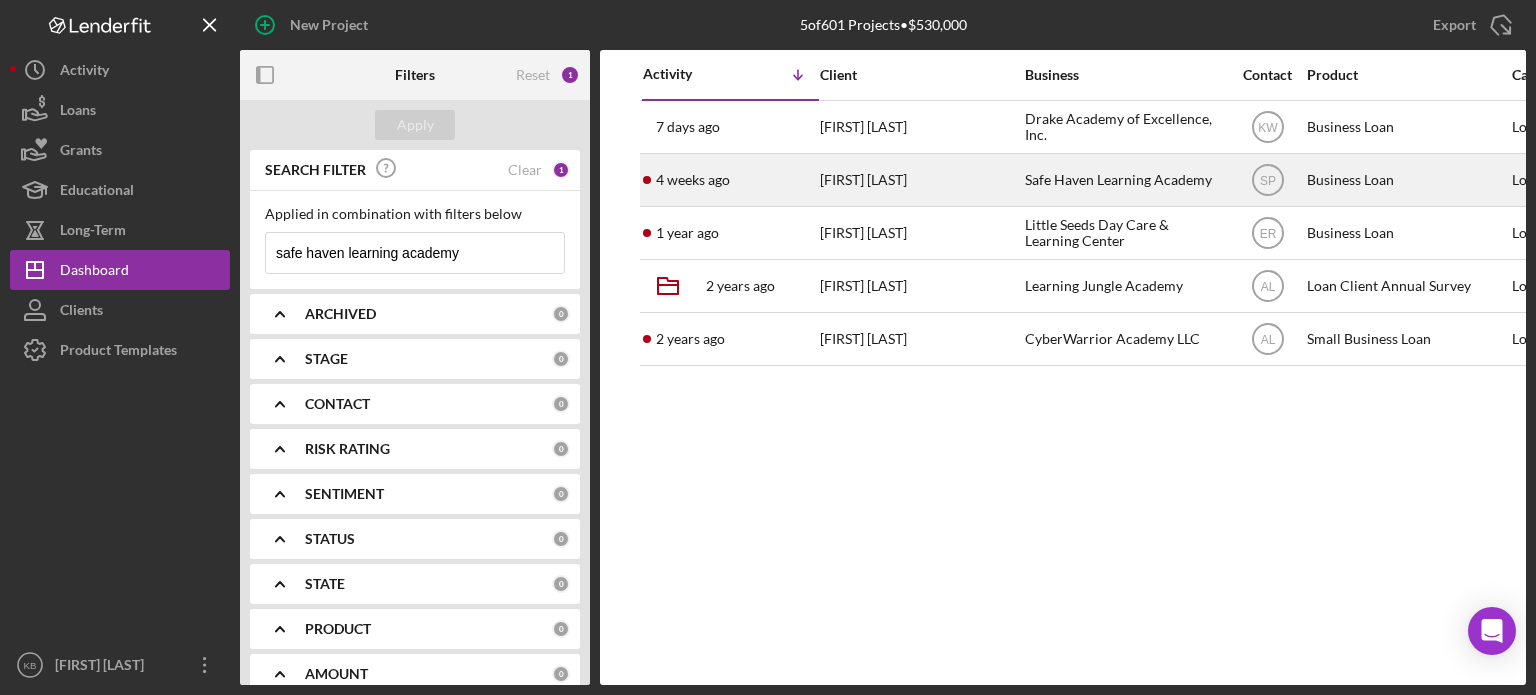 type on "safe haven learning academy" 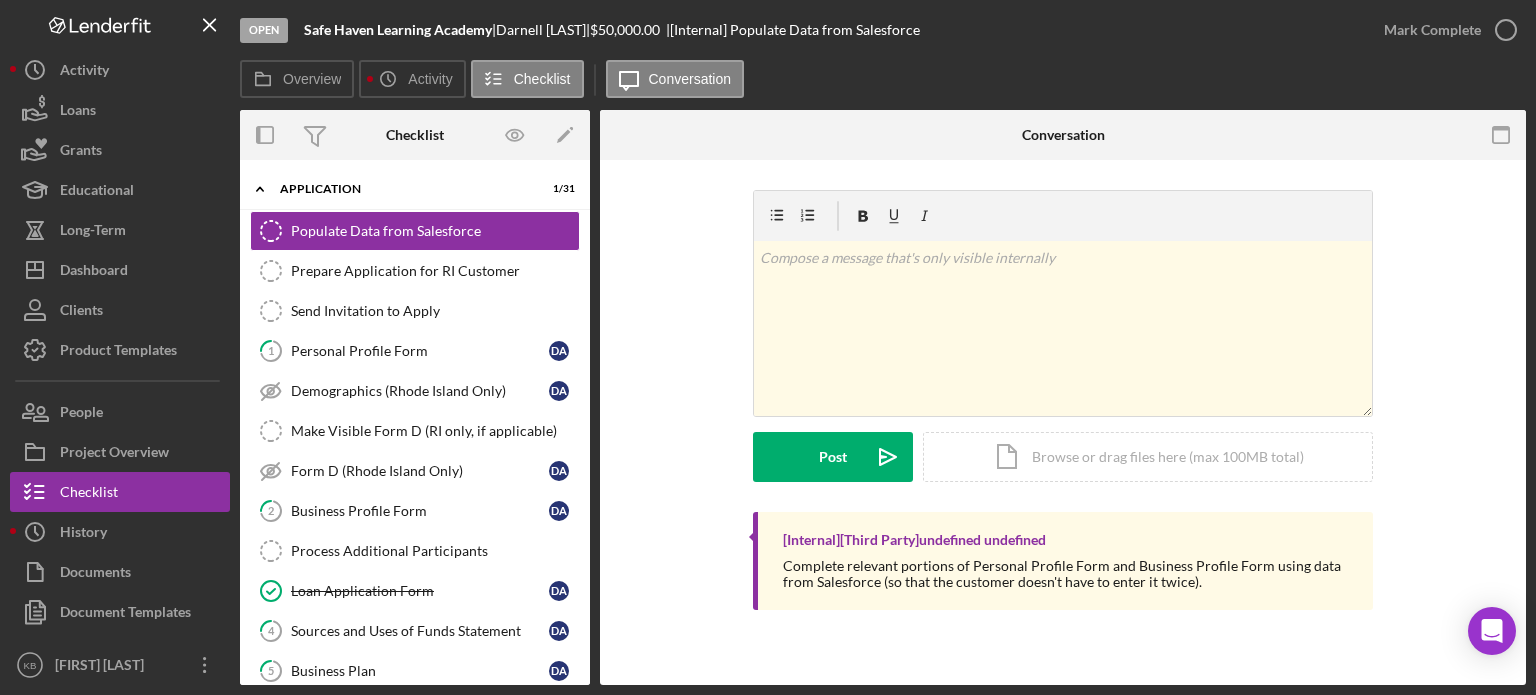 drag, startPoint x: 593, startPoint y: 294, endPoint x: 575, endPoint y: 339, distance: 48.466484 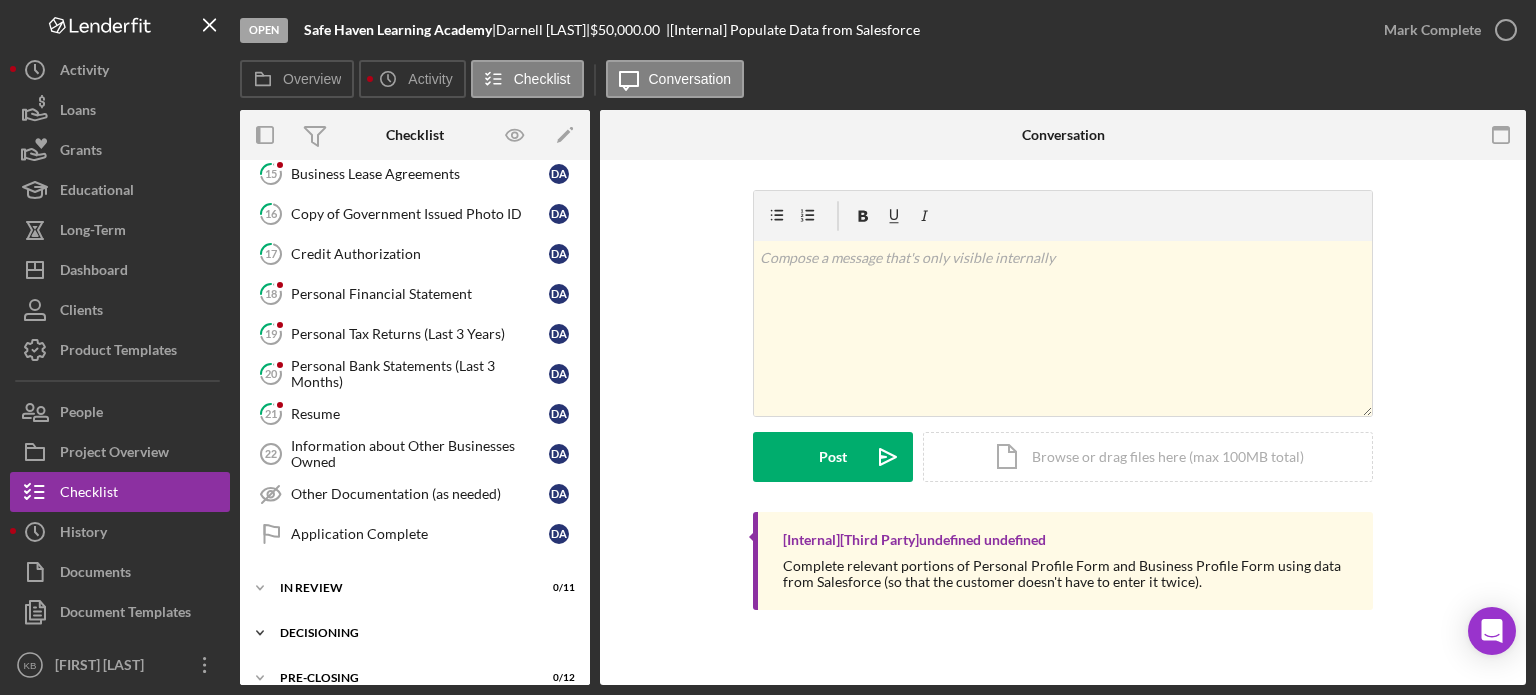 scroll, scrollTop: 904, scrollLeft: 0, axis: vertical 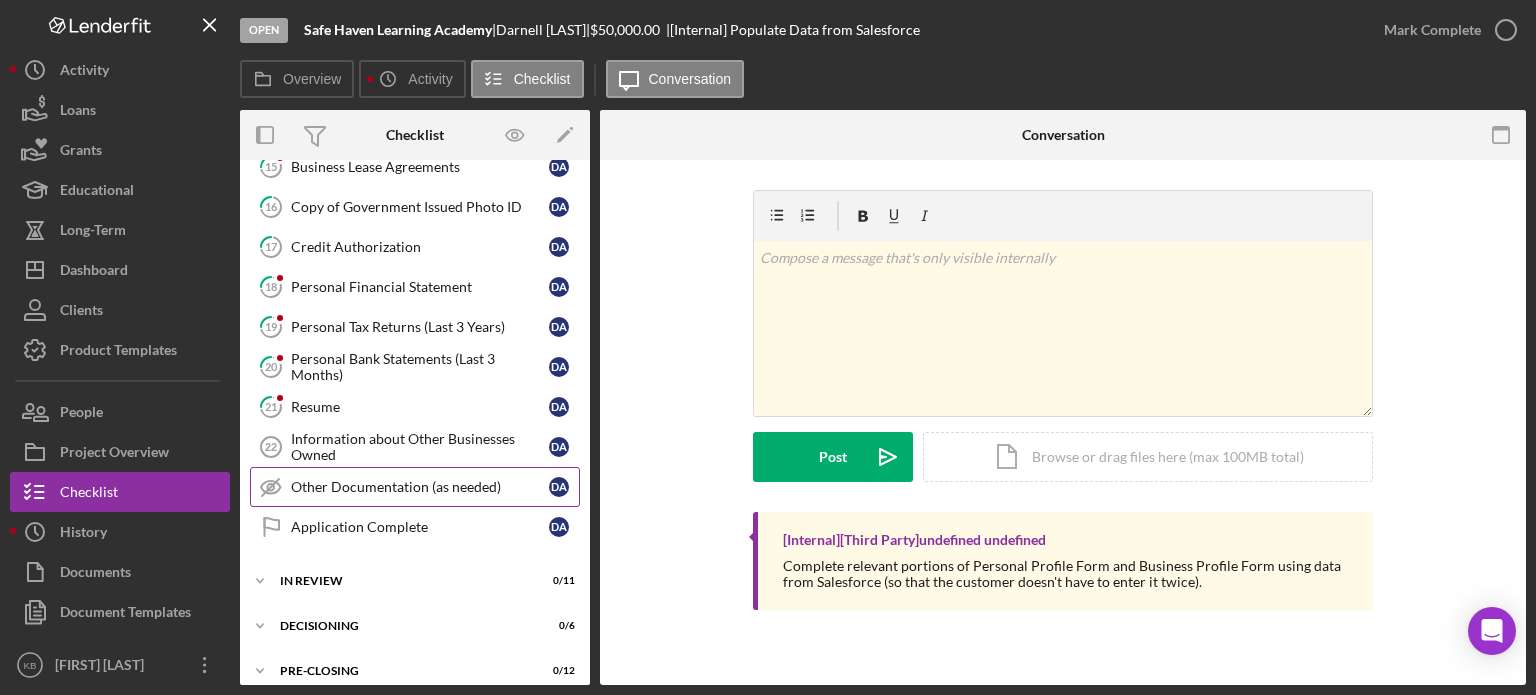 click on "Other Documentation (as needed)" at bounding box center [420, 487] 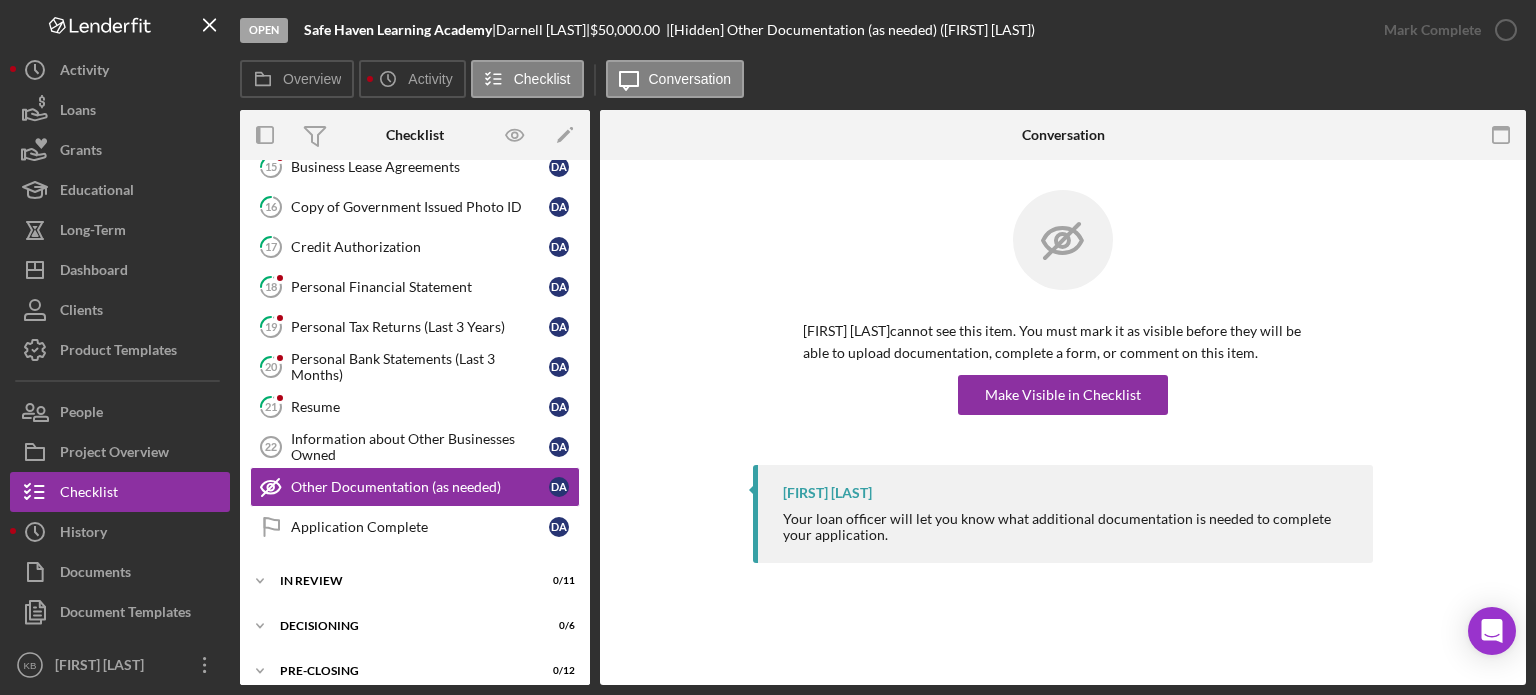 click on "Icon/Expander Application 1 / 31 Populate Data from Salesforce Populate Data from Salesforce Prepare Application for RI Customer Prepare Application for RI Customer Send Invitation to Apply Send Invitation to Apply 1 Personal Profile Form [FIRST] [LAST] Demographics (Rhode Island Only) Demographics (Rhode Island Only) [FIRST] [LAST] Make Visible Form D (RI only, if applicable) Make Visible Form D (RI only, if applicable) Form D (Rhode Island Only) Form D (Rhode Island Only) [FIRST] [LAST] 2 Business Profile Form [FIRST] [LAST] Process Additional Participants Process Additional Participants Loan Application Form Loan Application Form [FIRST] [LAST] 4 Sources and Uses of Funds Statement [FIRST] [LAST] 5 Business Plan [FIRST] [LAST] 6 Financial Projections [FIRST] [LAST] Business Tax Returns (Last 3 Years) 7 Business Tax Returns (Last 3 Years) [FIRST] [LAST] Year-to-Date Profit & Loss Statement 8 Year-to-Date Profit & Loss Statement [FIRST] [LAST] Current Balance Sheet 9 Current Balance Sheet [FIRST] [LAST] Business Bank Statements (Last 3 Months) 10 Business Bank Statements (Last 3 Months) [FIRST] [LAST] Business Debt Schedule 11 [FIRST] [LAST] 12 [FIRST] [LAST]" at bounding box center (415, 422) 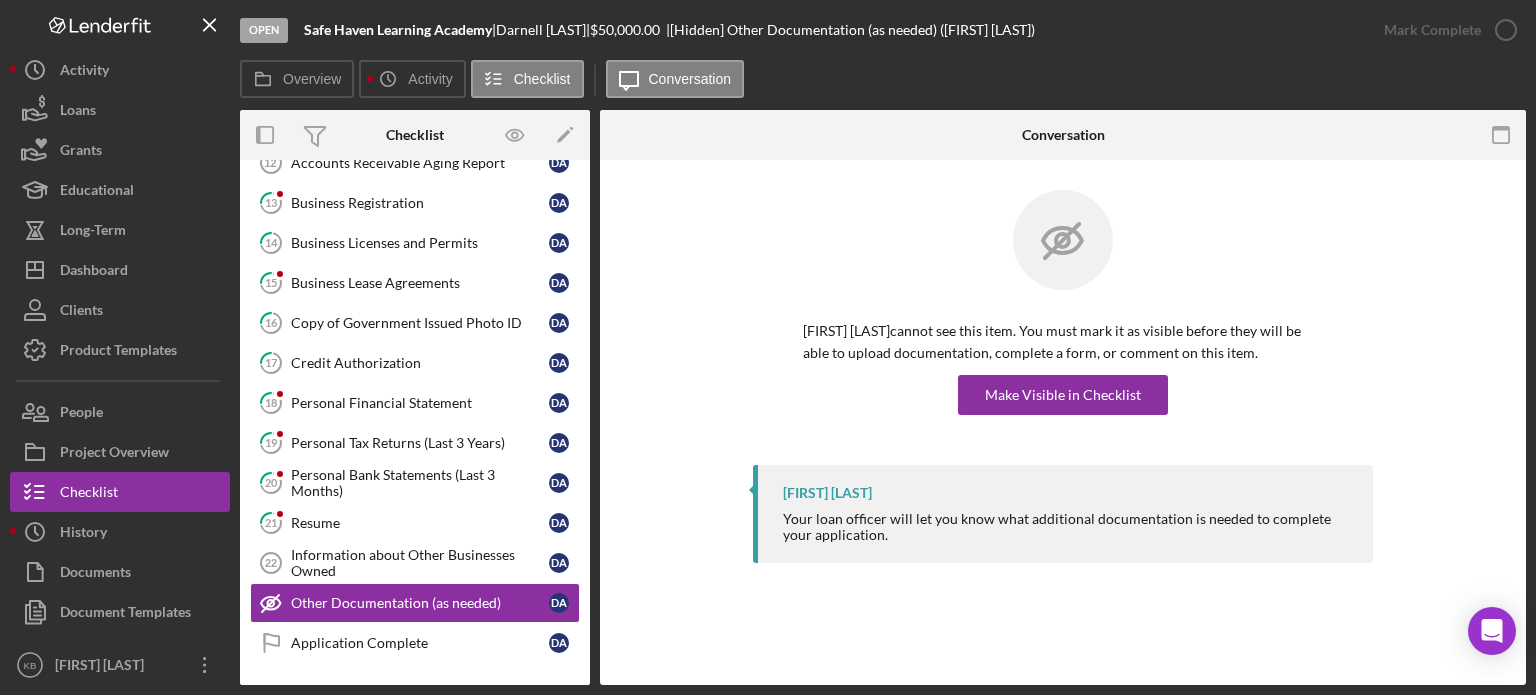 scroll, scrollTop: 760, scrollLeft: 0, axis: vertical 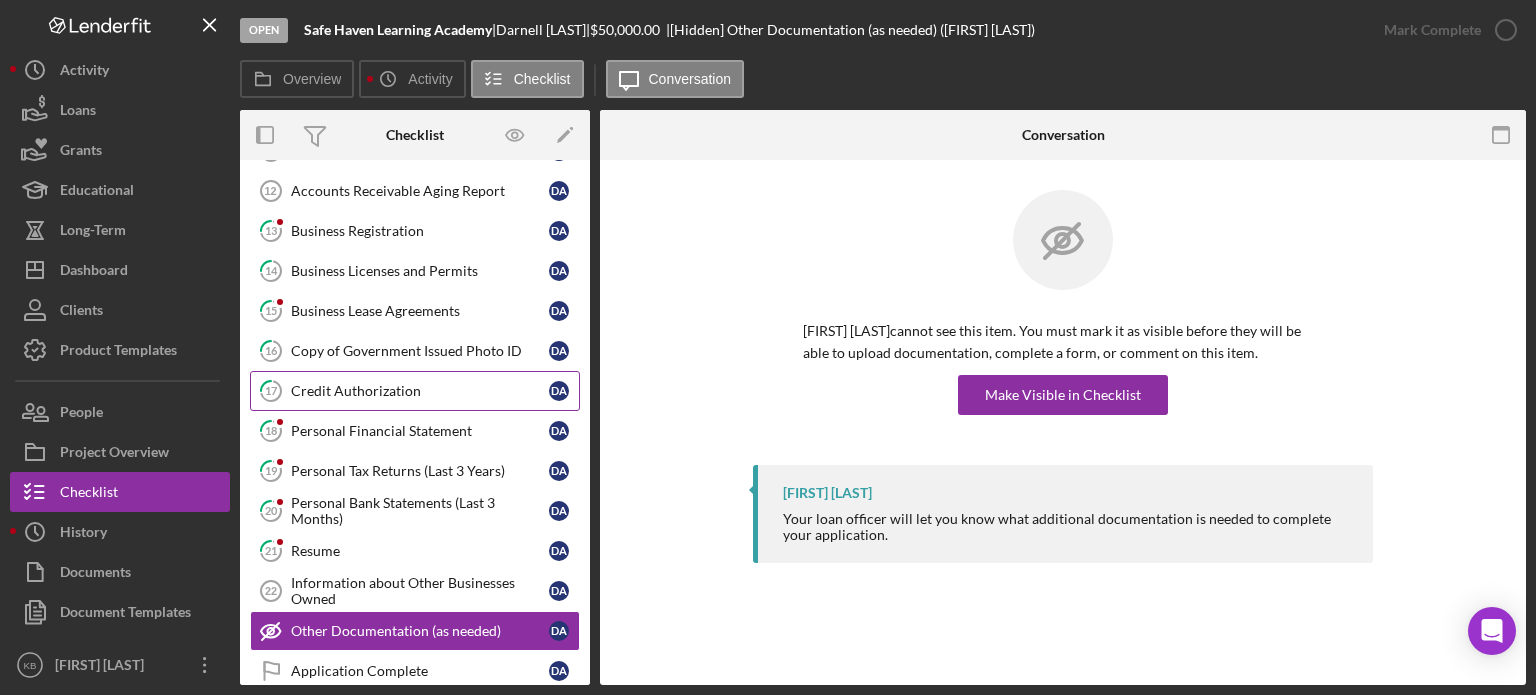 click on "Credit Authorization" at bounding box center [420, 391] 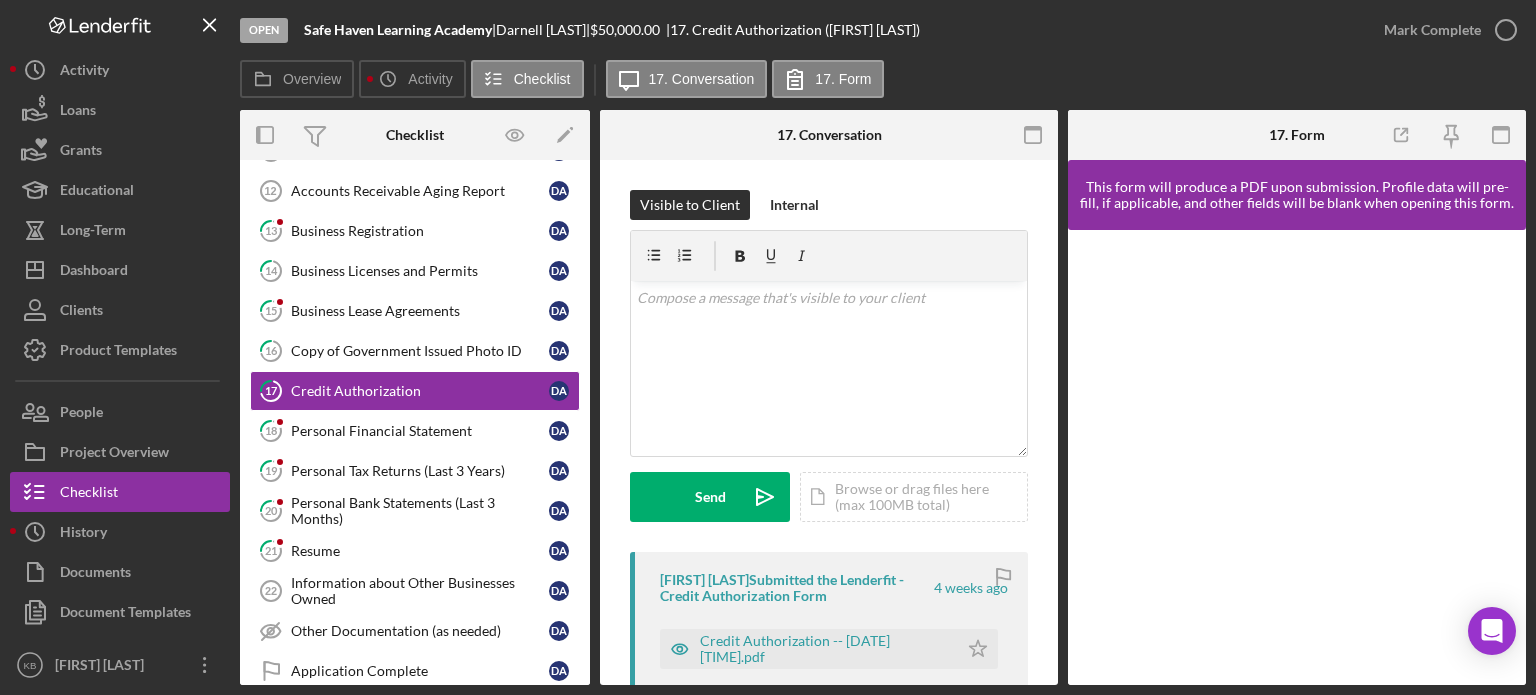 click on "Comment [FIRST] [LAST] Submitted the Lenderfit - Credit Authorization Form   4 weeks ago Credit Authorization  -- [DATE] [TIME].pdf Icon/Star Move Documents [FIRST] [LAST]   4 weeks ago Viewed this item for the first time. [FIRST] [LAST]   Please complete the form authorizing us to pull your credit report." at bounding box center (829, 572) 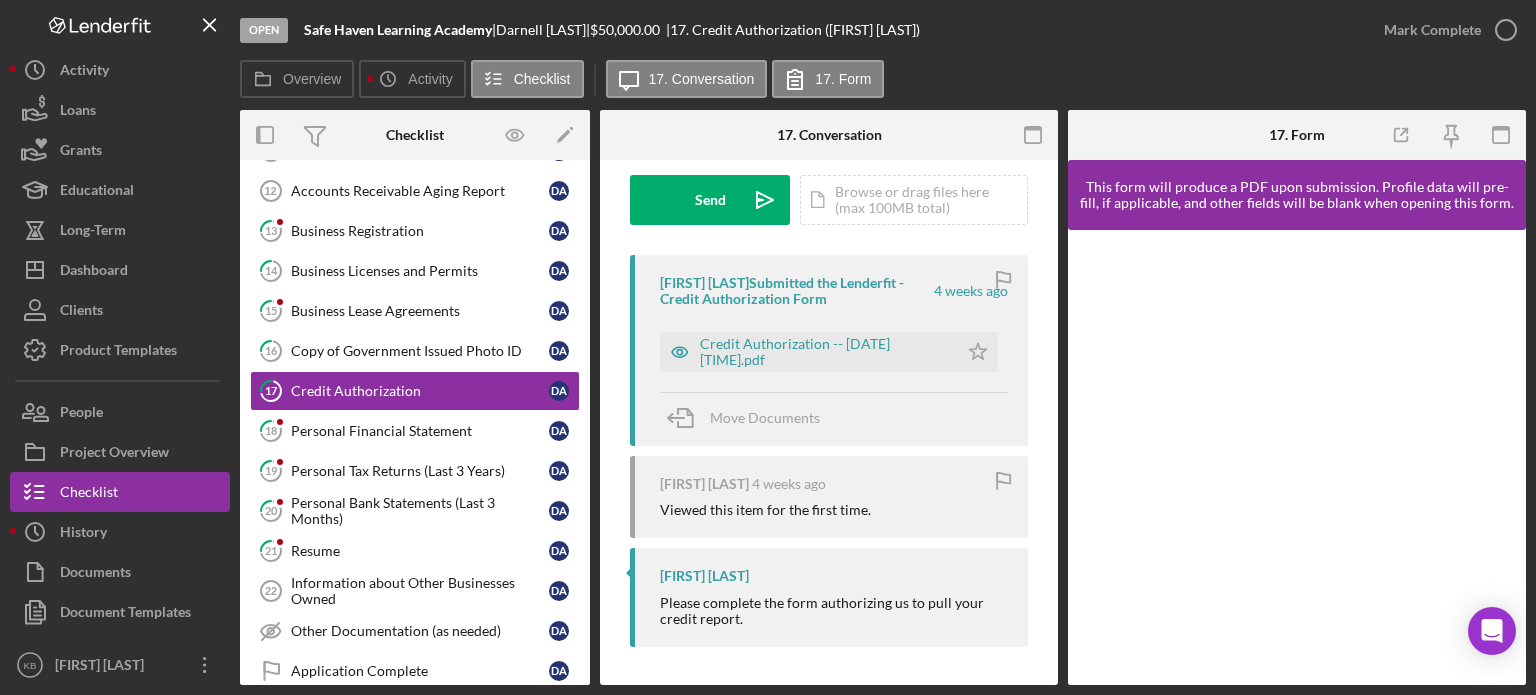 scroll, scrollTop: 0, scrollLeft: 0, axis: both 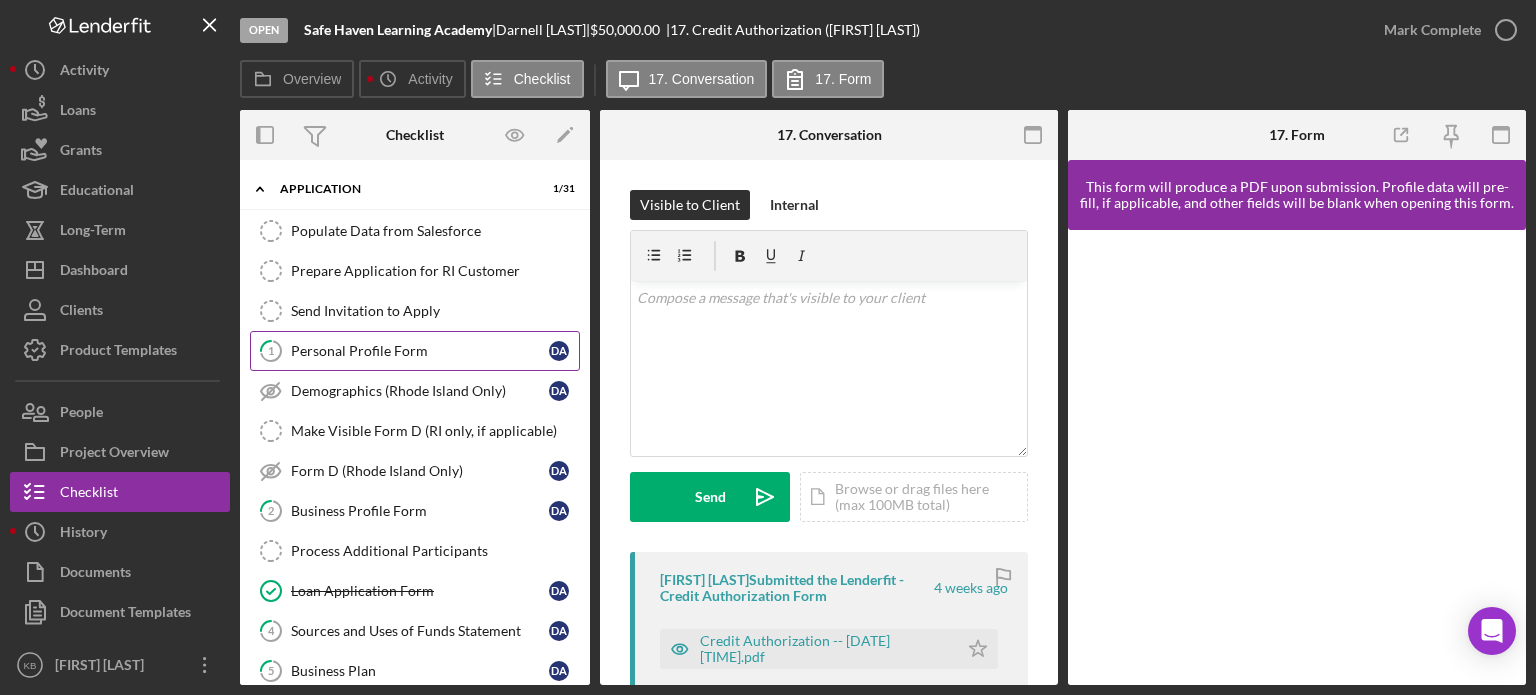 click on "1 Personal Profile Form D A" at bounding box center [415, 351] 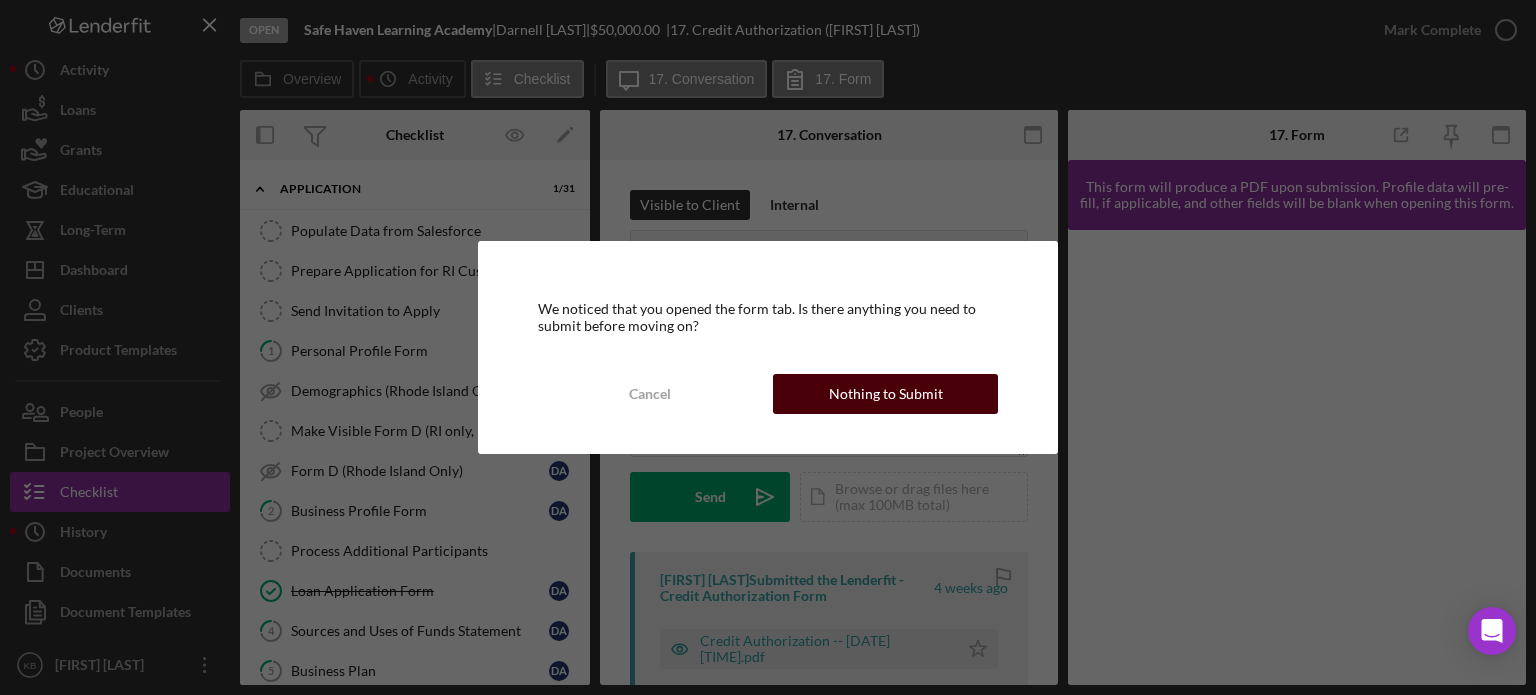 click on "Nothing to Submit" at bounding box center (886, 394) 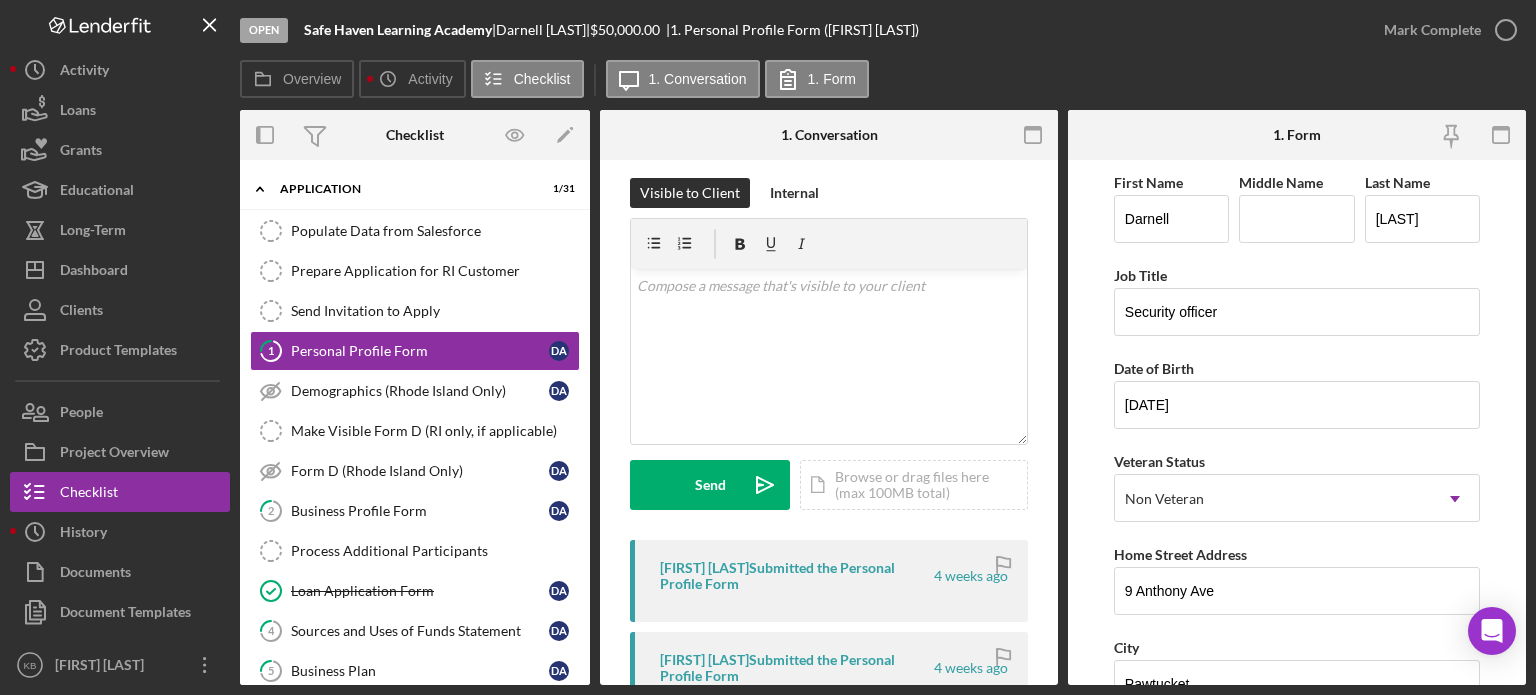scroll, scrollTop: 0, scrollLeft: 0, axis: both 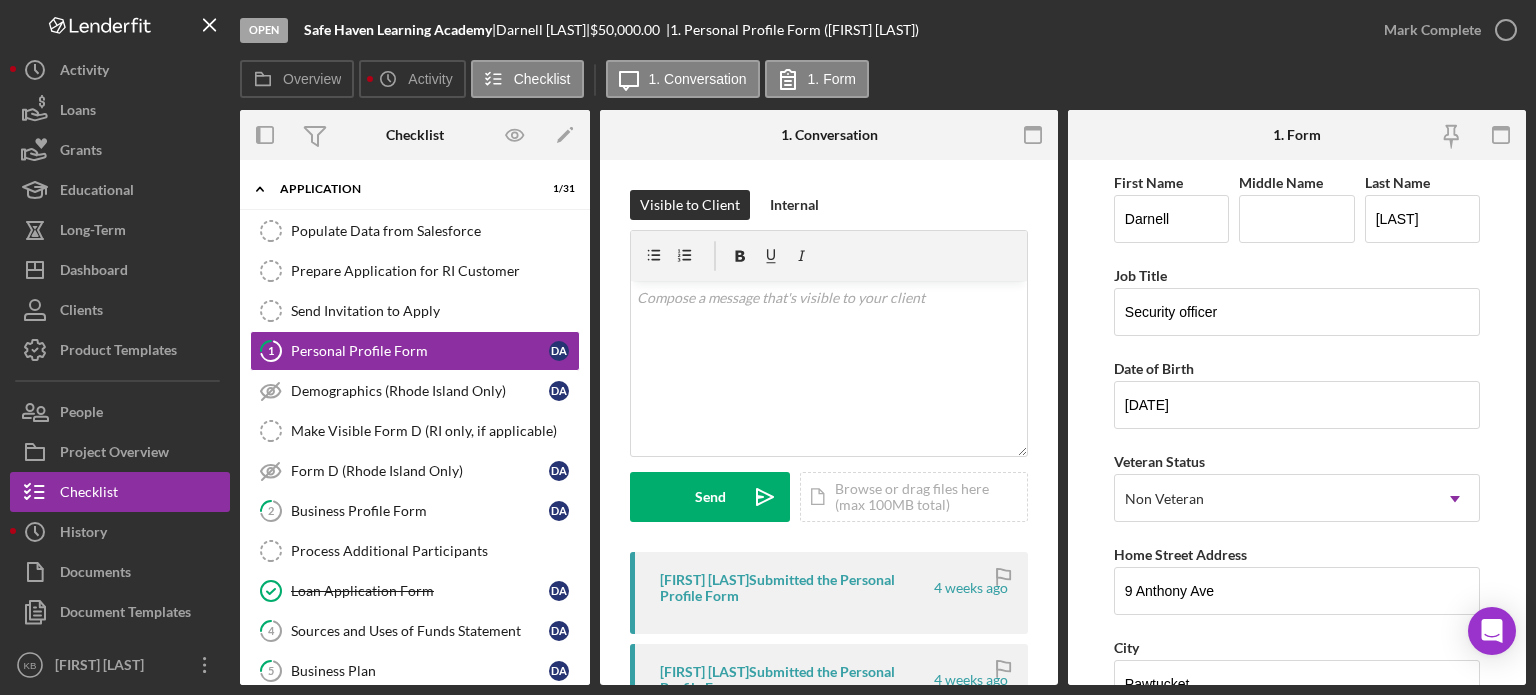 drag, startPoint x: 582, startPoint y: 303, endPoint x: 581, endPoint y: 335, distance: 32.01562 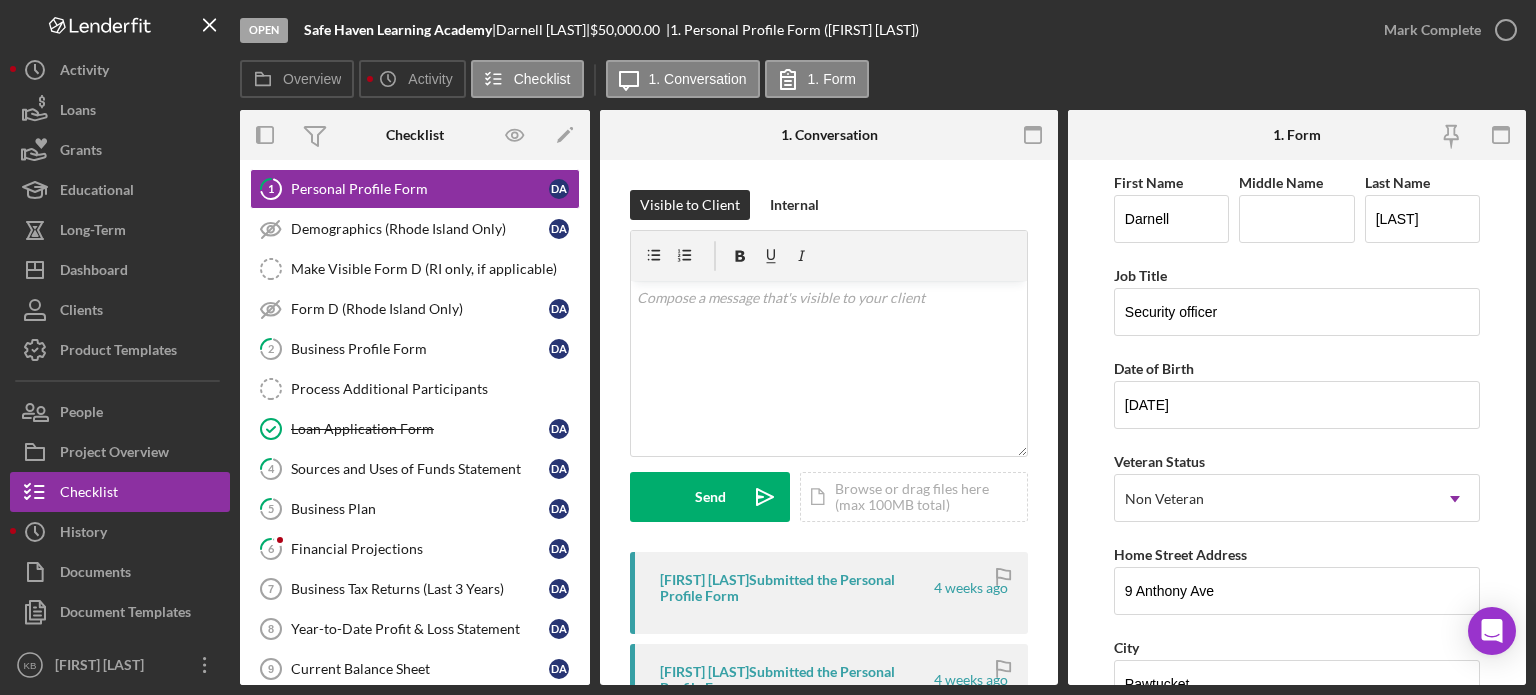 scroll, scrollTop: 200, scrollLeft: 0, axis: vertical 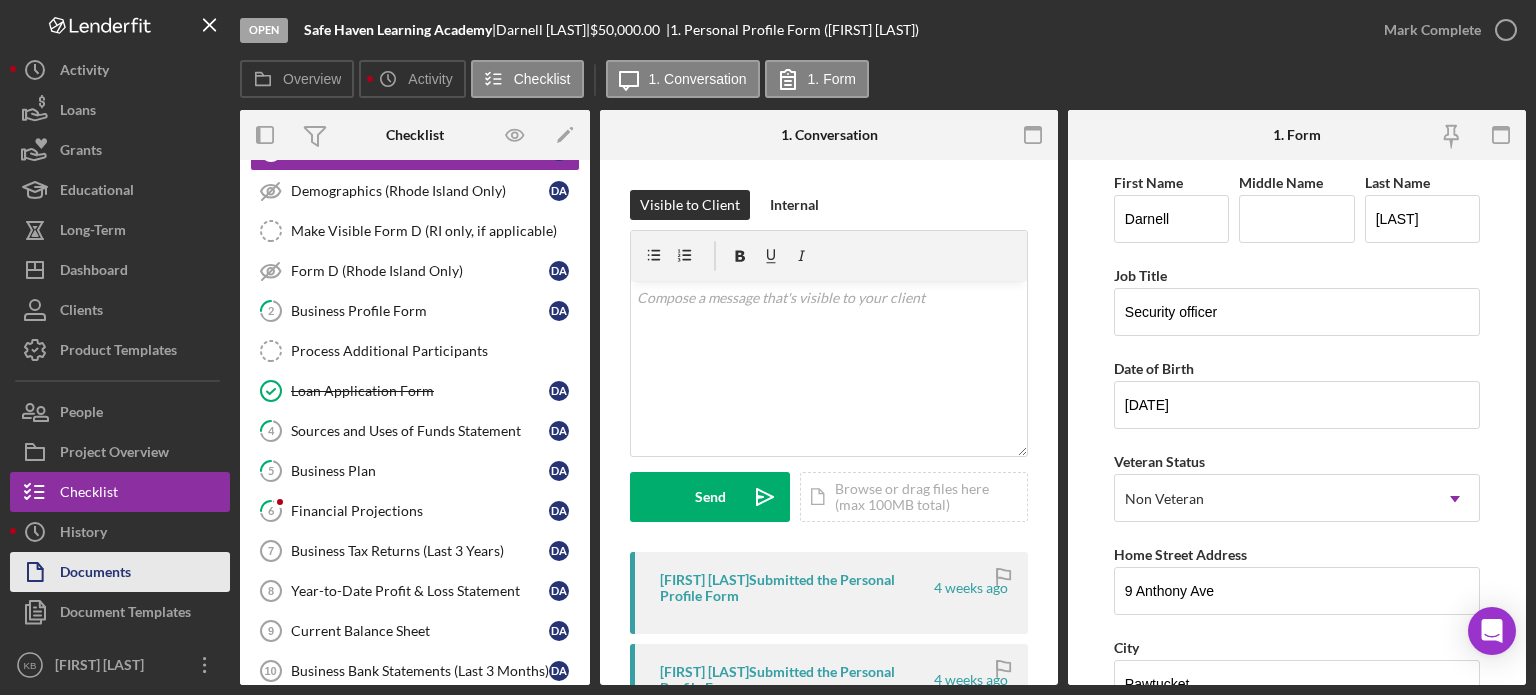 click on "Documents" at bounding box center [95, 574] 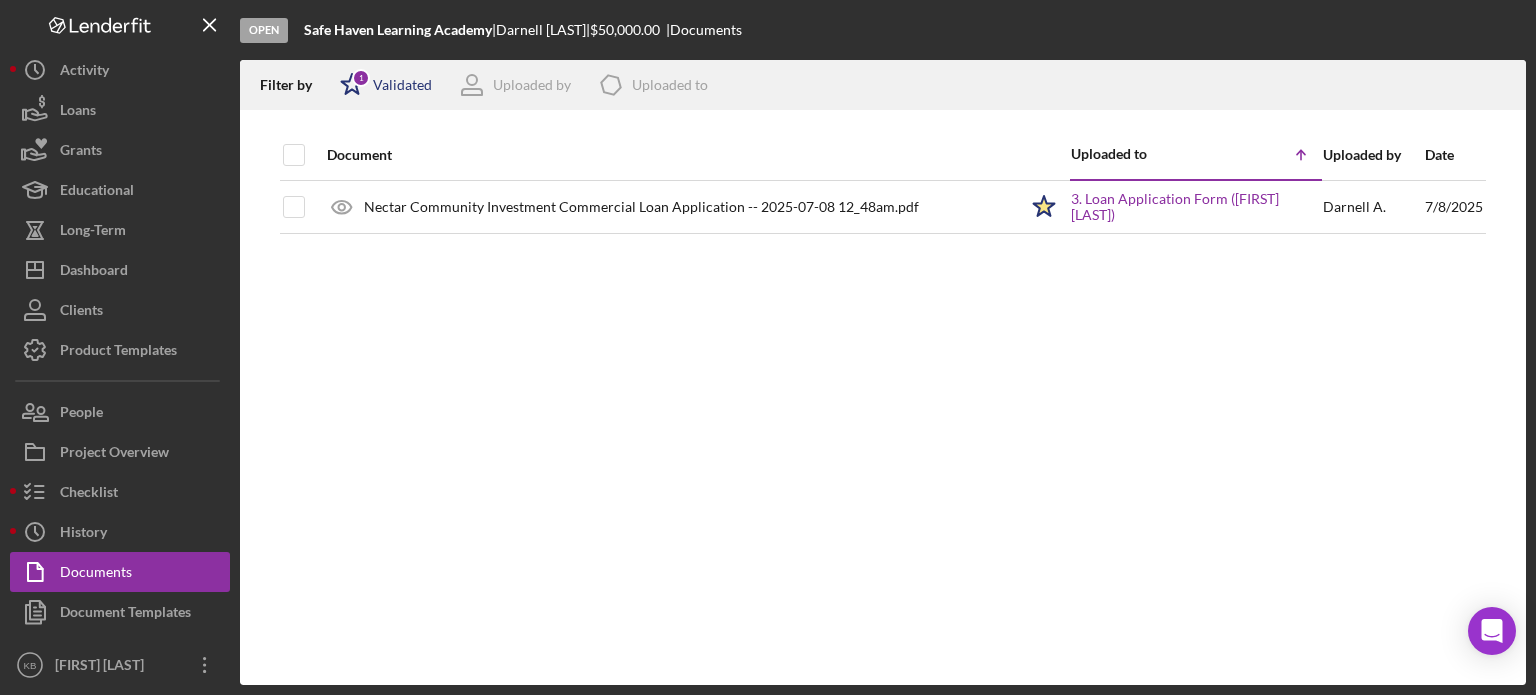 click on "Icon/Star" 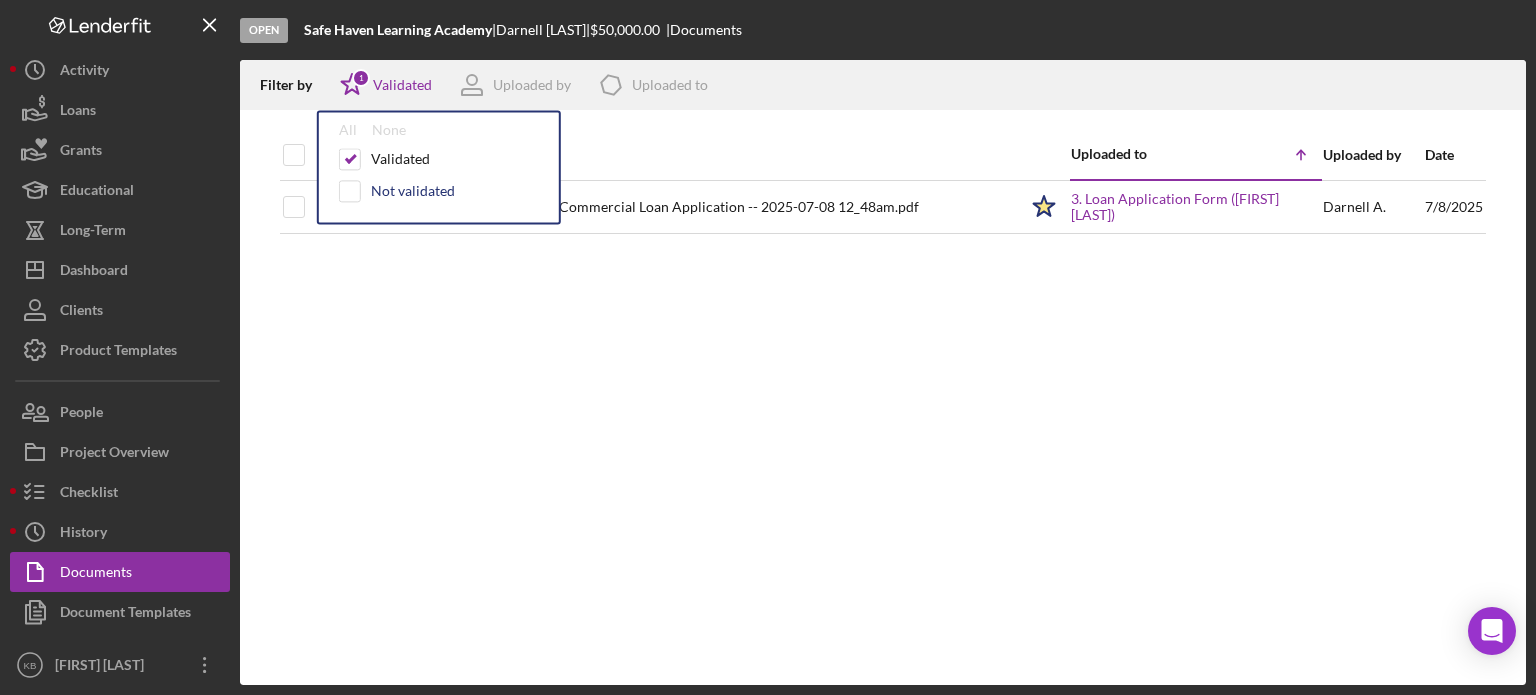 click on "Not validated" at bounding box center [413, 191] 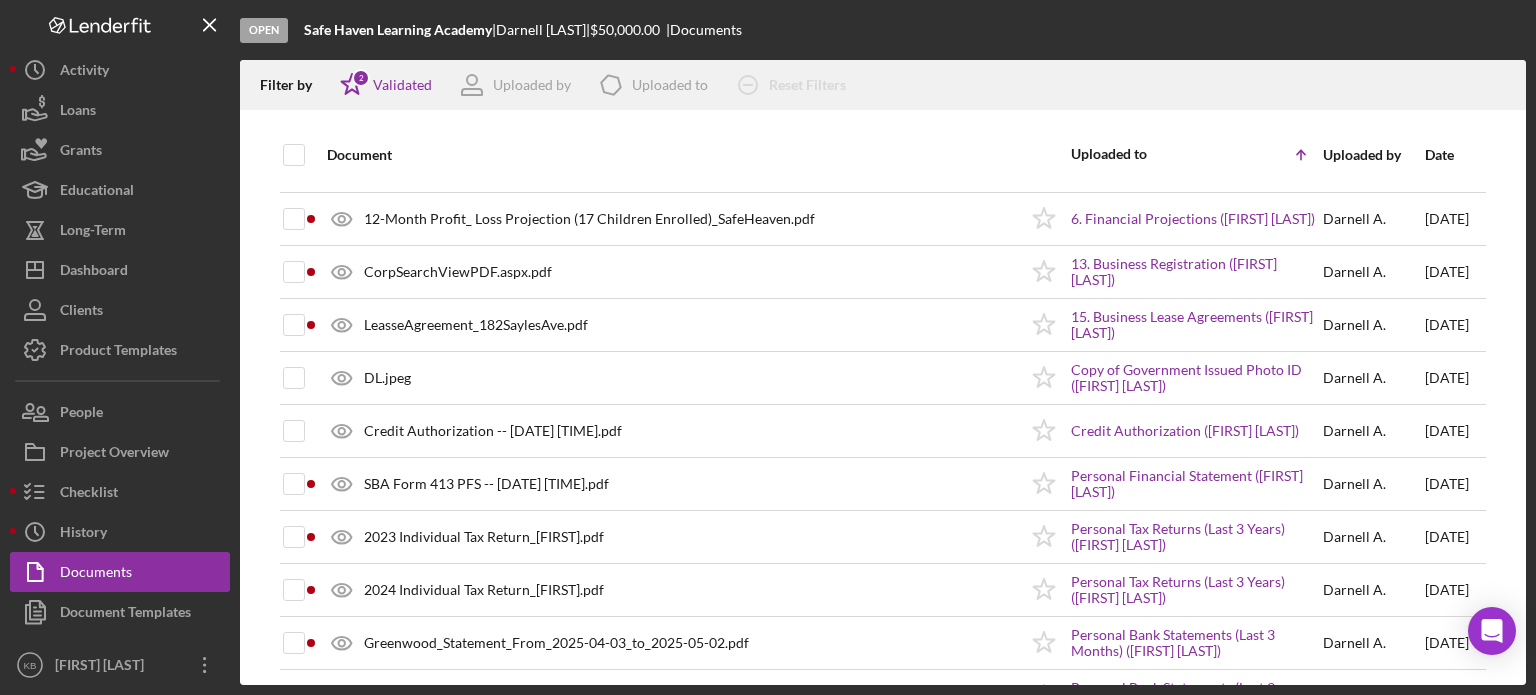 scroll, scrollTop: 0, scrollLeft: 0, axis: both 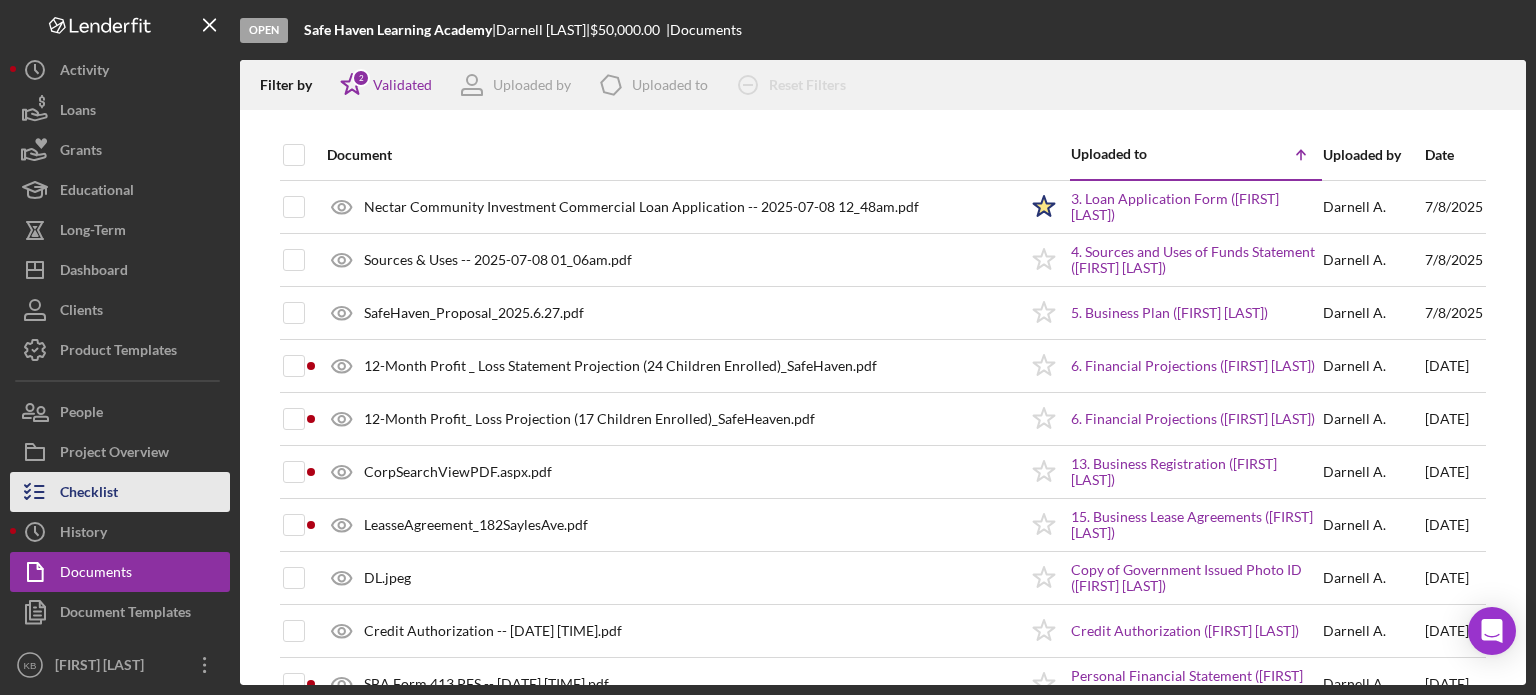 click on "Checklist" at bounding box center [89, 494] 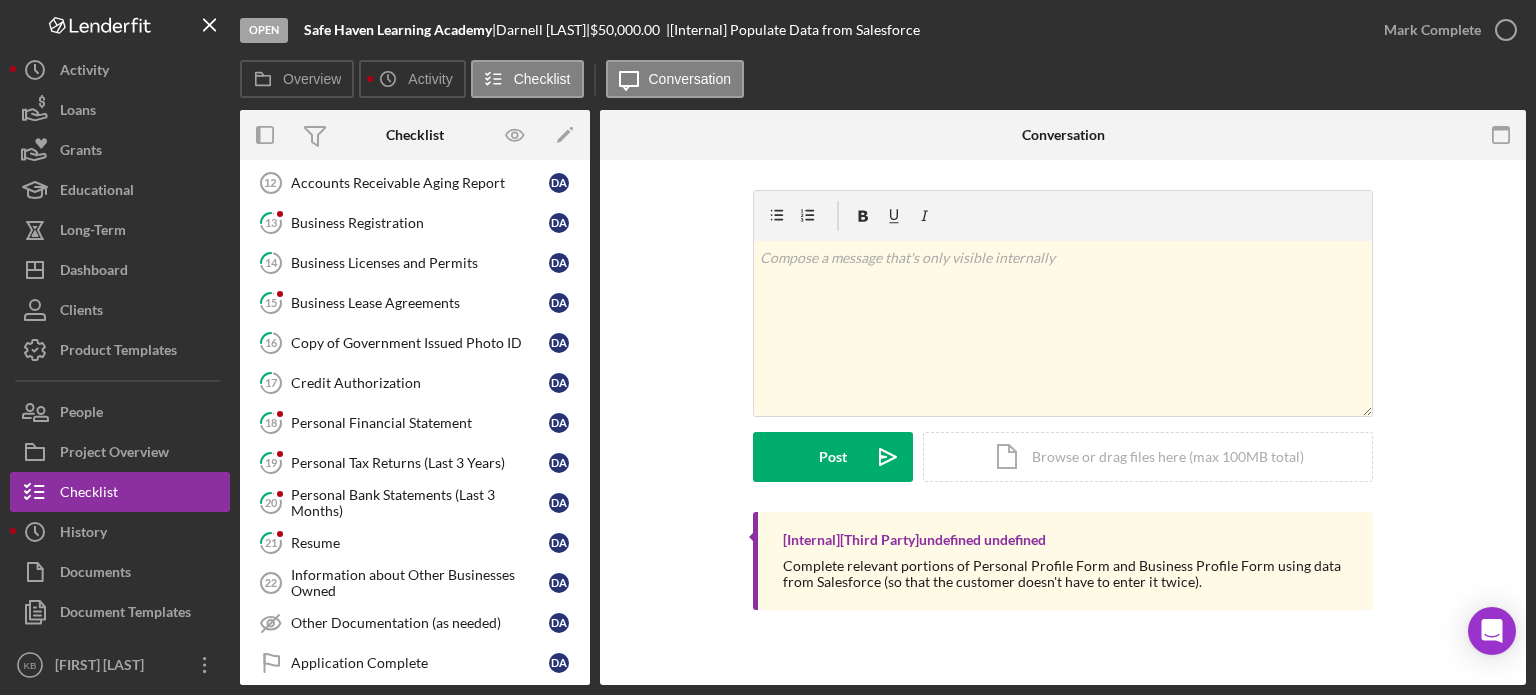 scroll, scrollTop: 763, scrollLeft: 0, axis: vertical 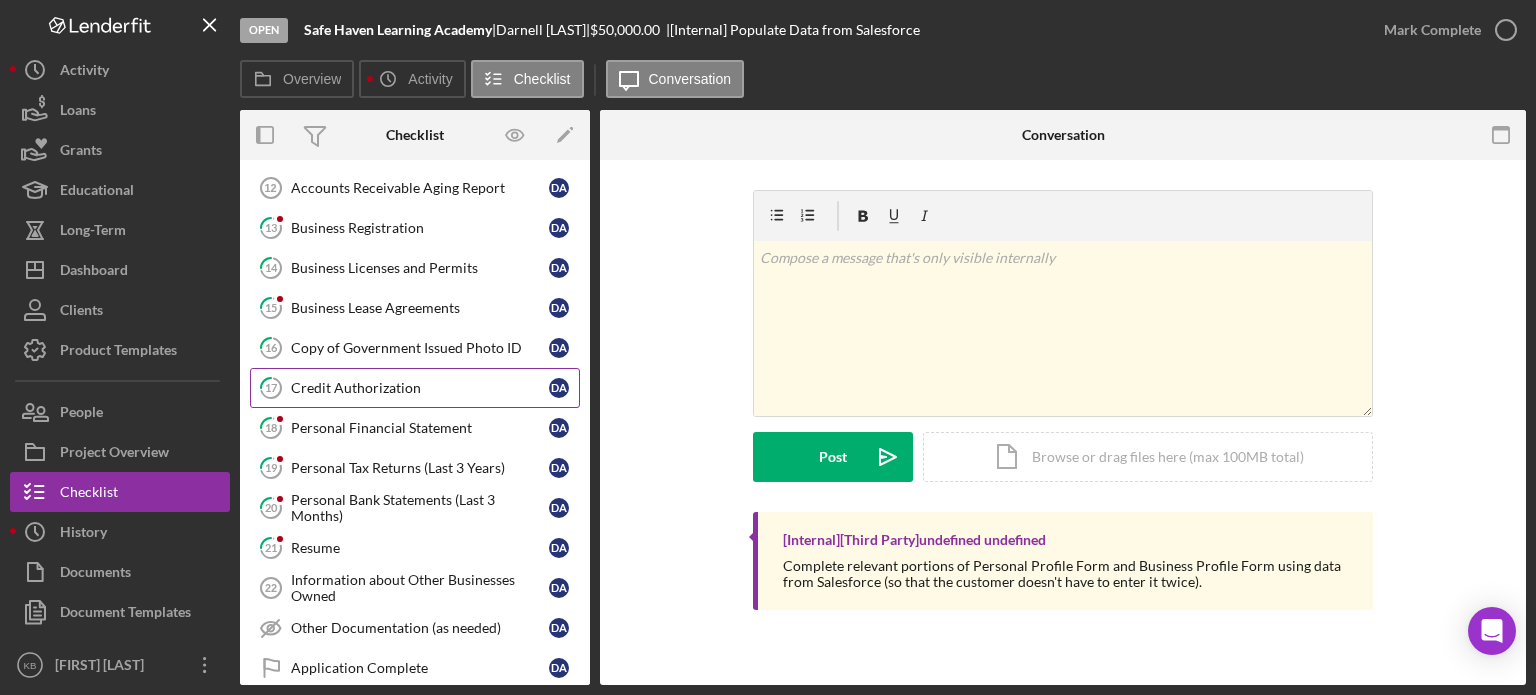 click on "17 Credit Authorization [FIRST] [LAST]" at bounding box center [415, 388] 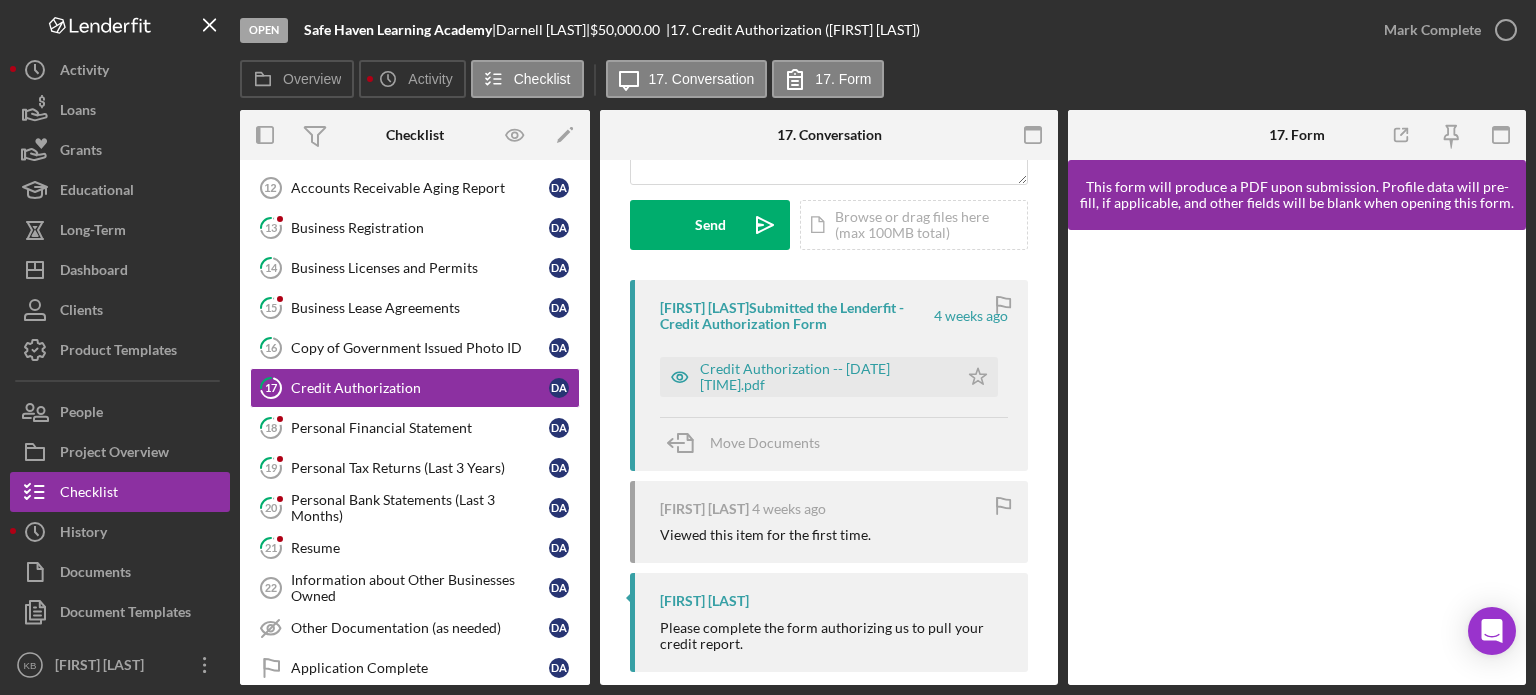 scroll, scrollTop: 297, scrollLeft: 0, axis: vertical 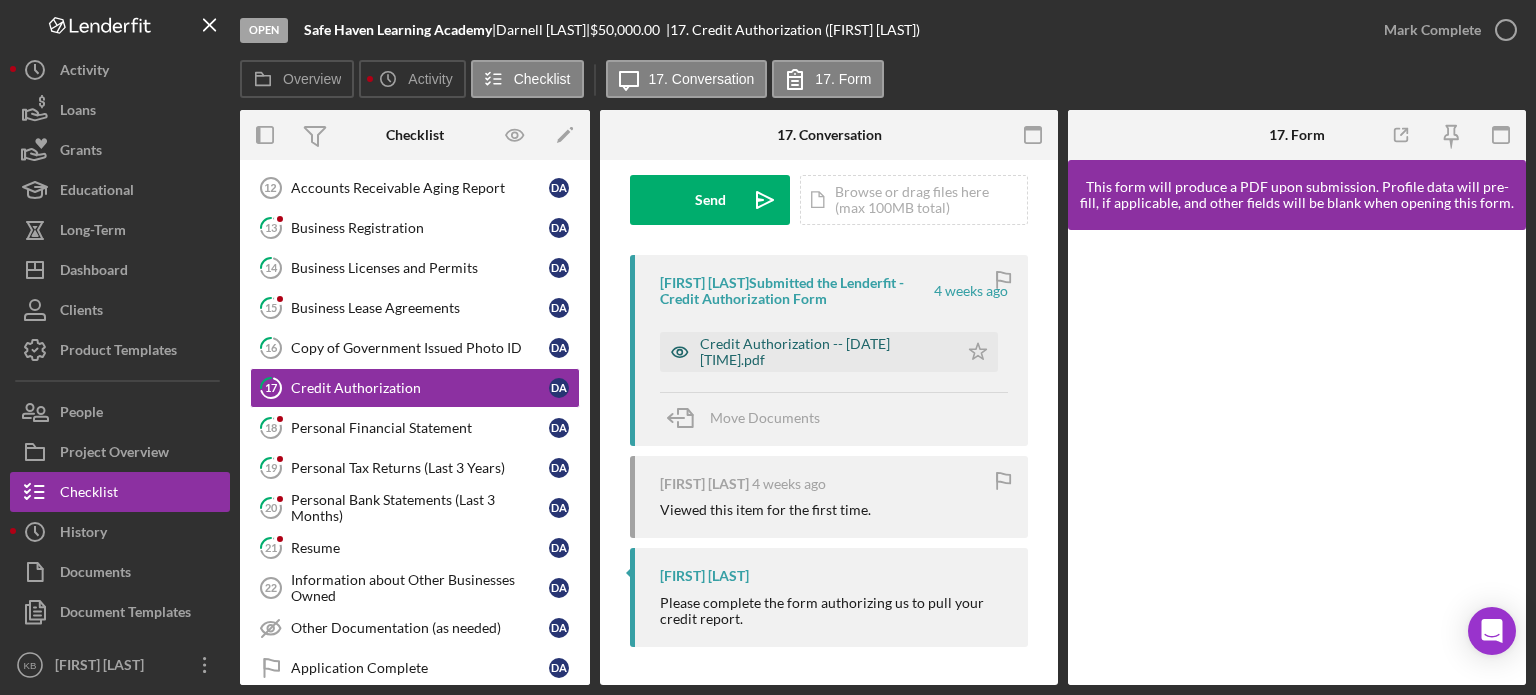 click on "Credit Authorization  -- [DATE] [TIME].pdf" at bounding box center (824, 352) 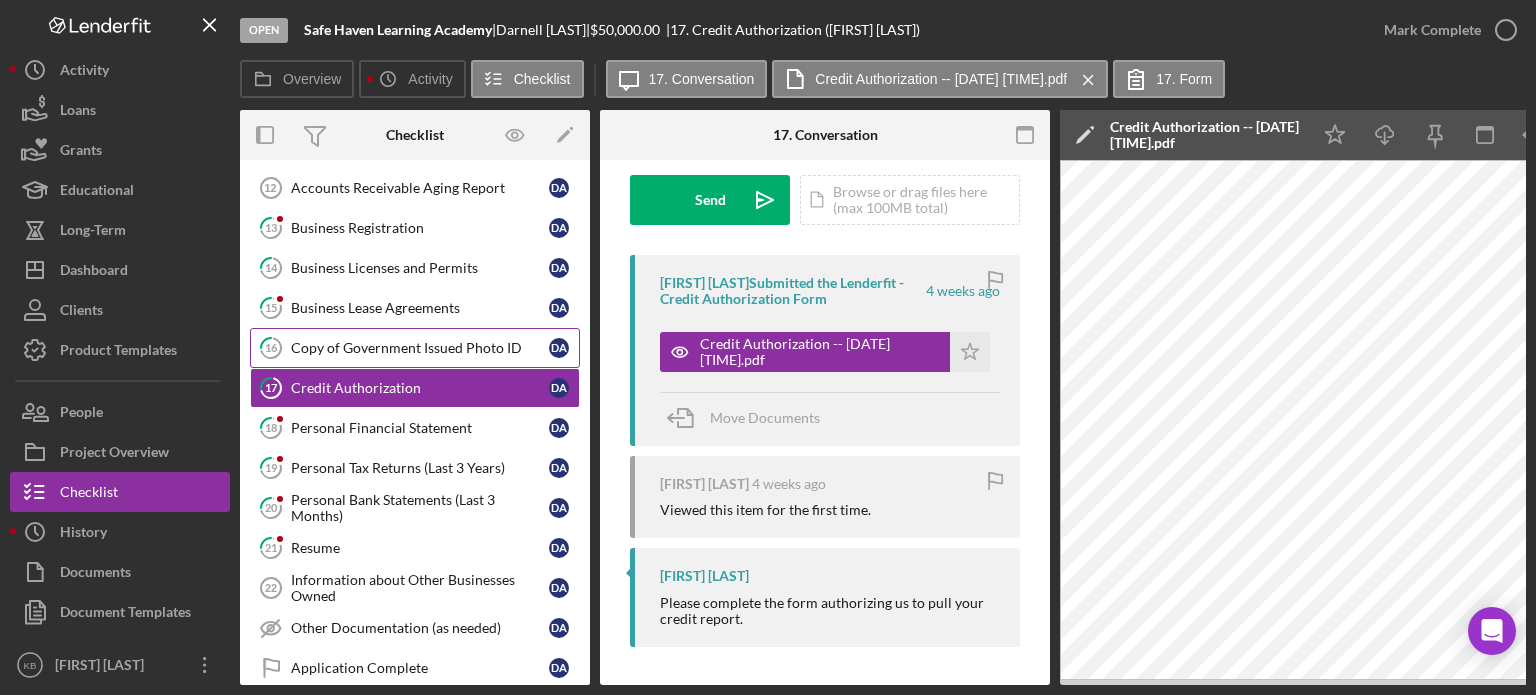 click on "Copy of Government Issued Photo ID" at bounding box center (420, 348) 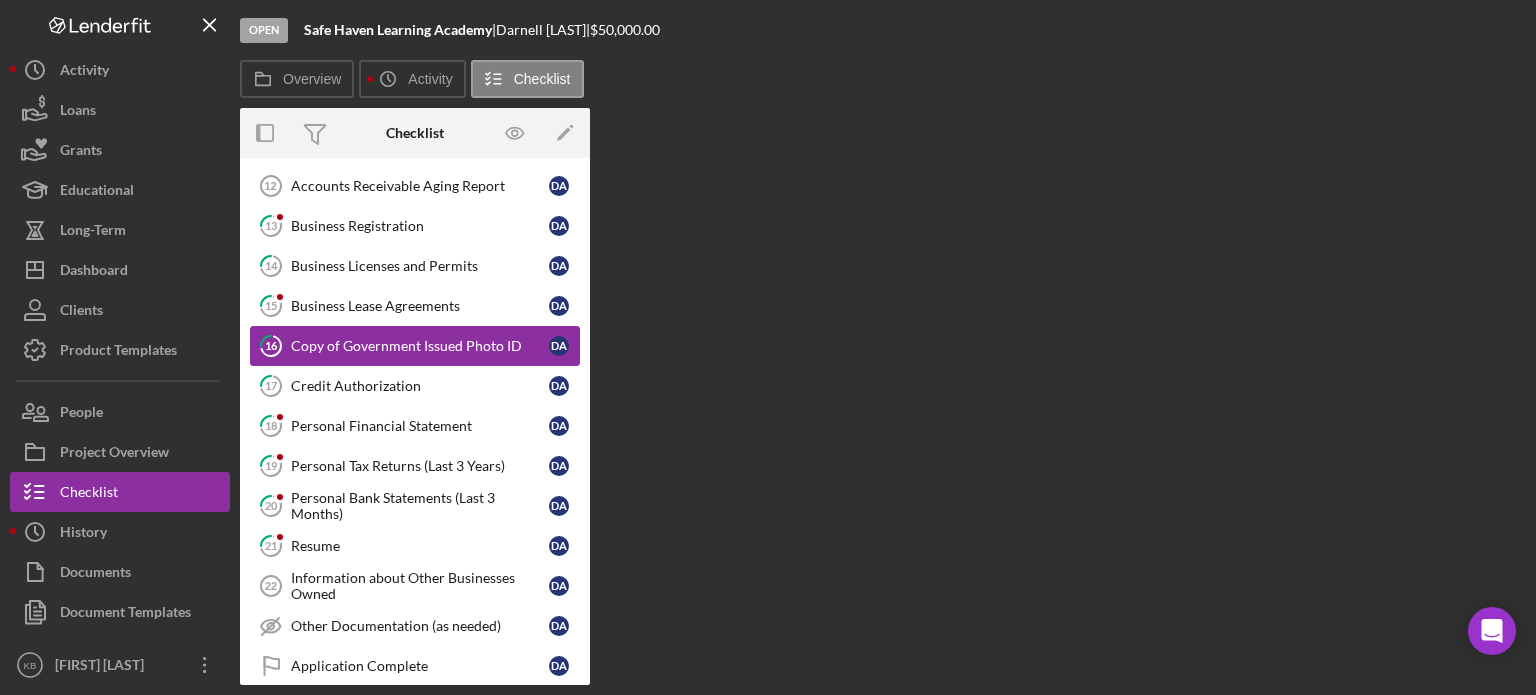 click on "Copy of Government Issued Photo ID" at bounding box center (420, 346) 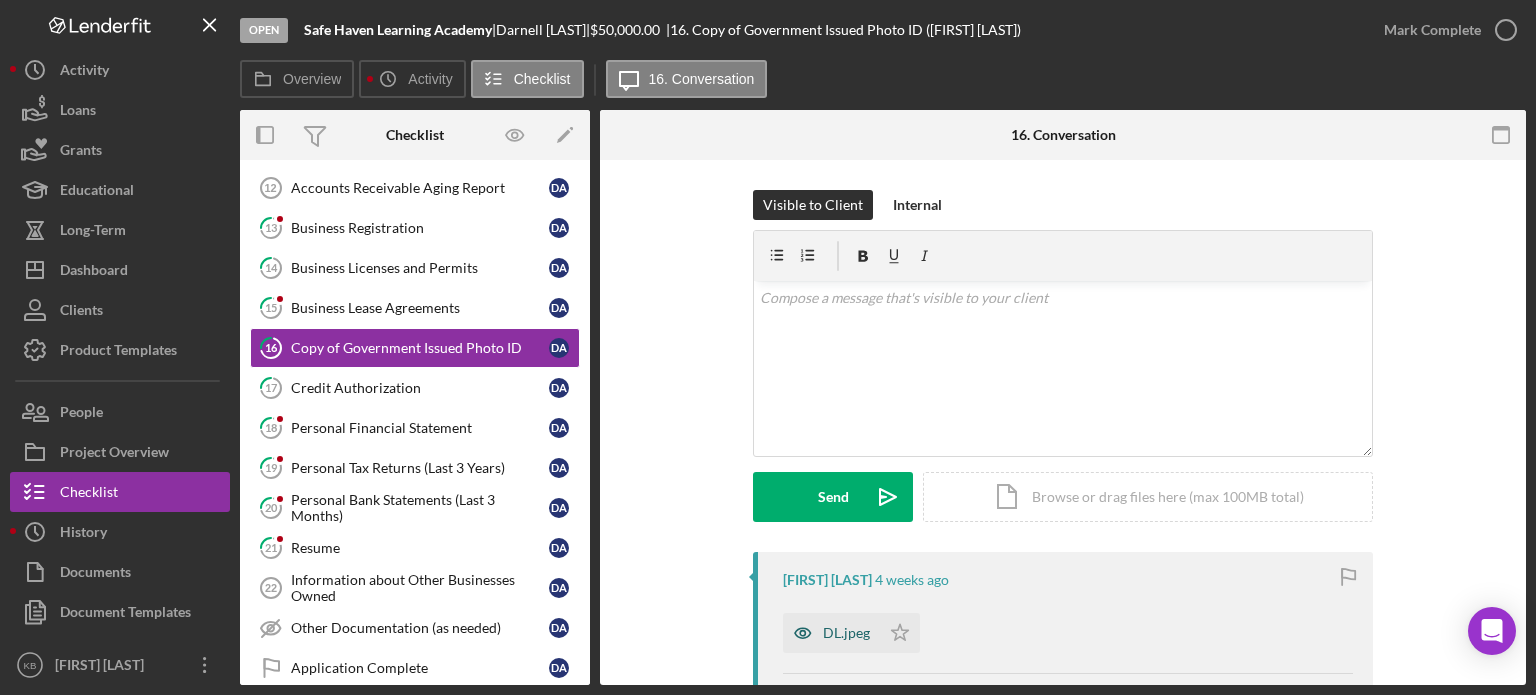 click on "DL.jpeg" at bounding box center (846, 633) 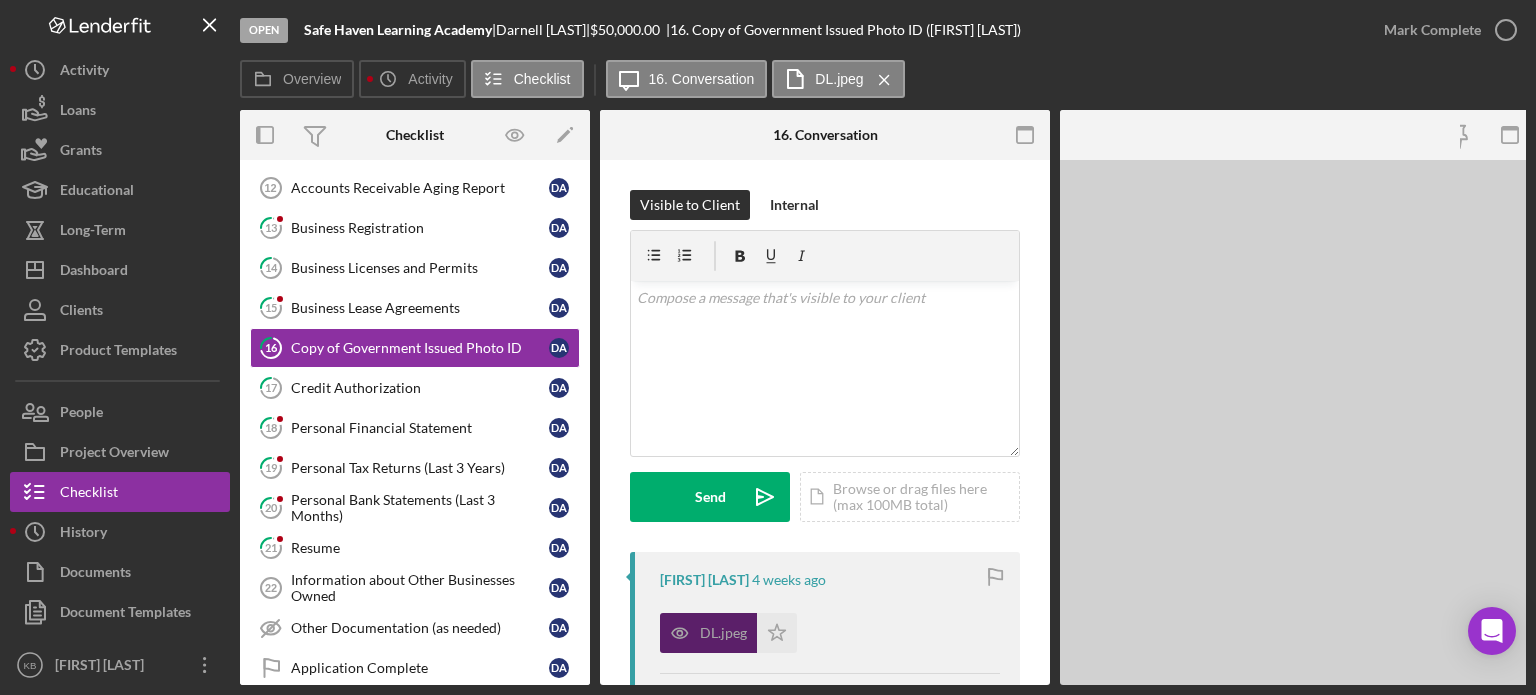 click on "DL.jpeg Icon/Star" at bounding box center (830, 628) 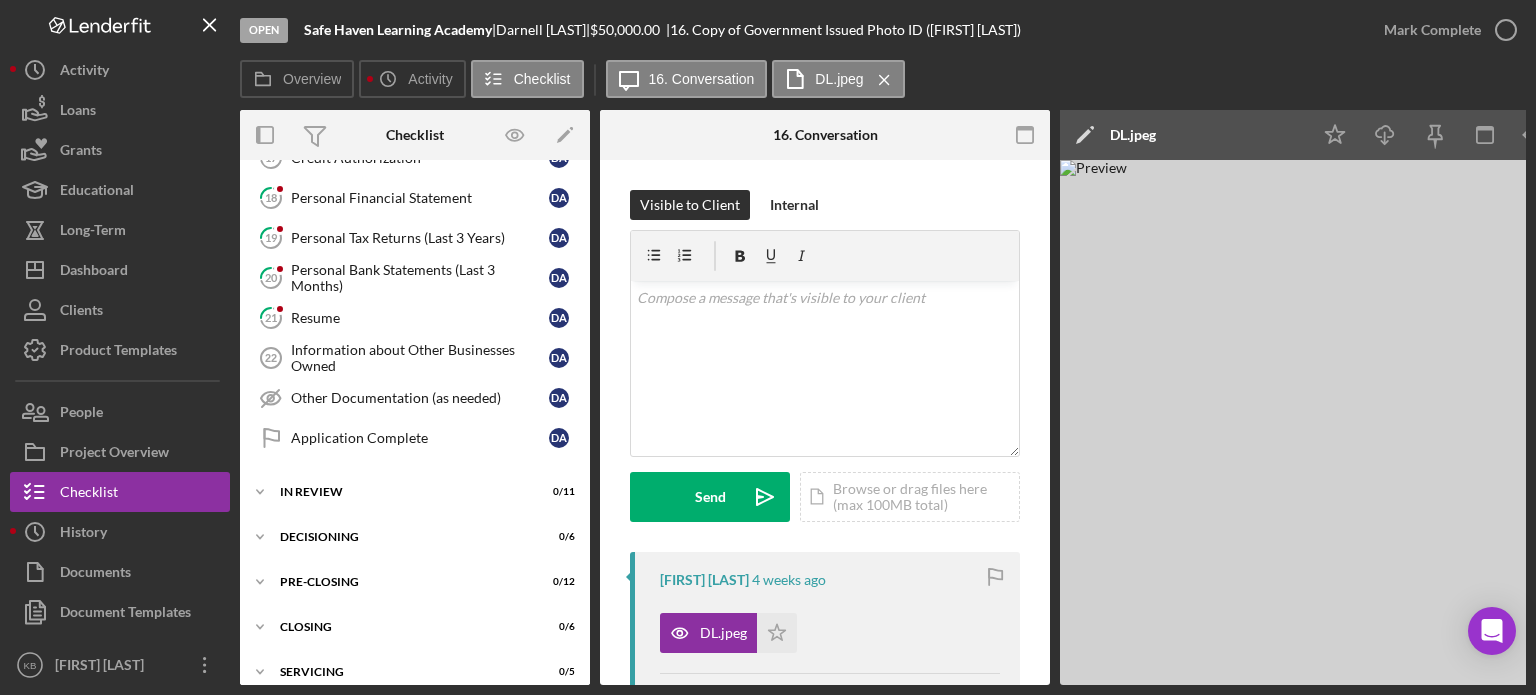 scroll, scrollTop: 1003, scrollLeft: 0, axis: vertical 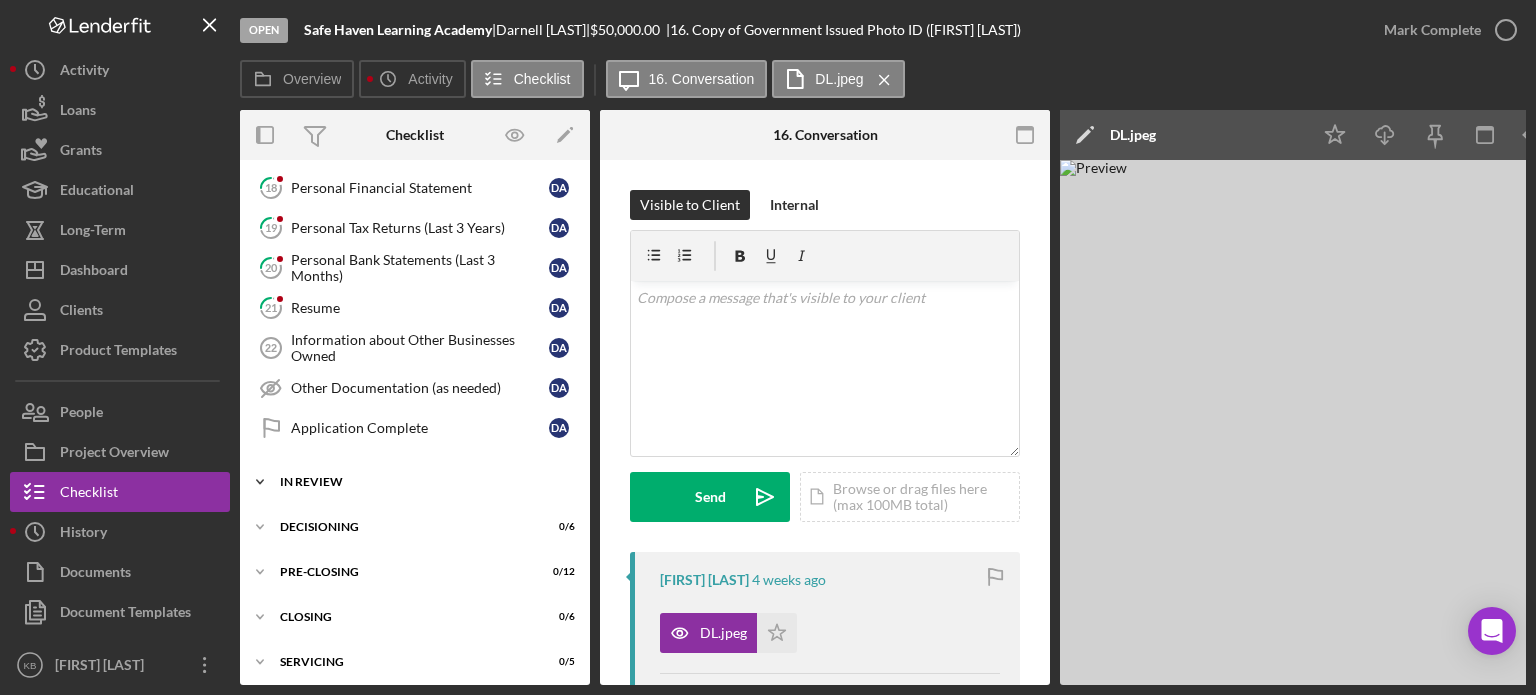 click on "Icon/Expander" 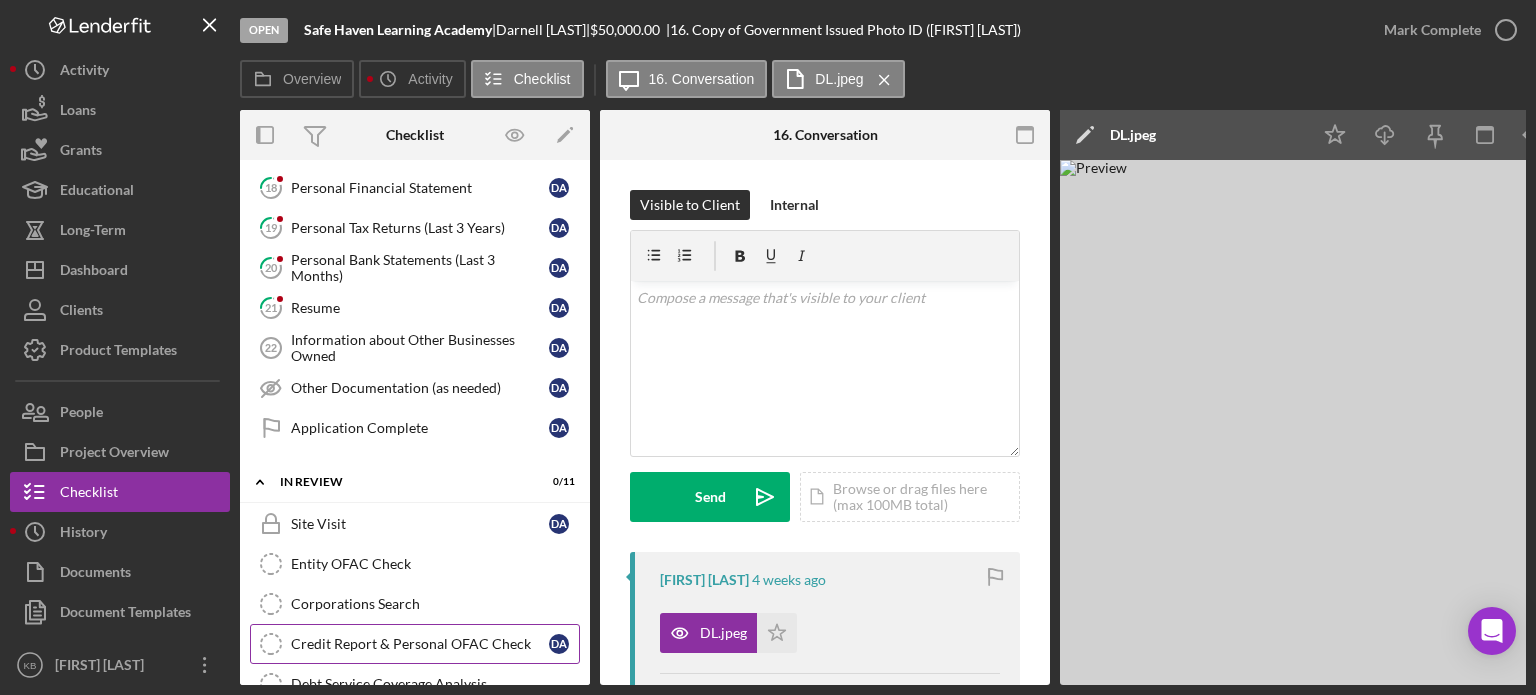 click on "Credit Report & Personal OFAC Check" at bounding box center (420, 644) 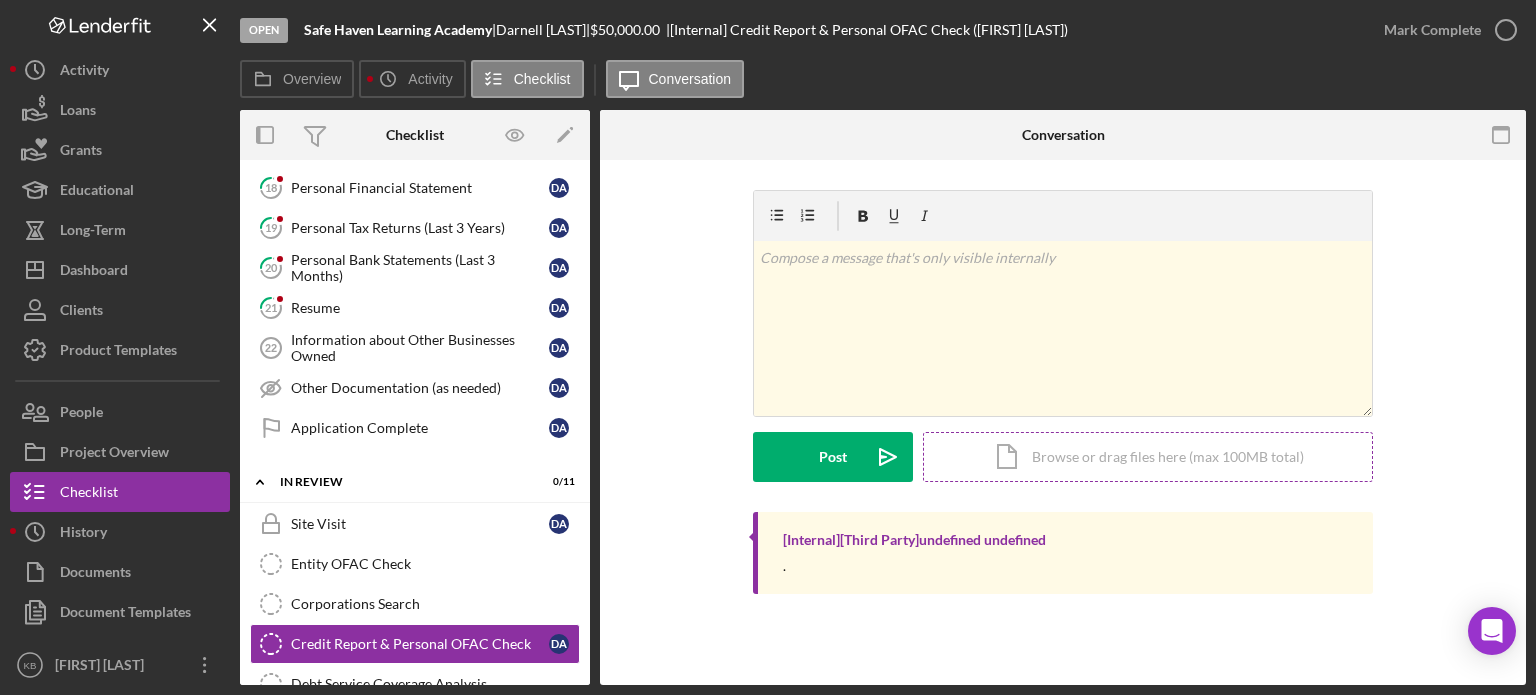 click on "Icon/Document Browse or drag files here (max 100MB total) Tap to choose files or take a photo" at bounding box center (1148, 457) 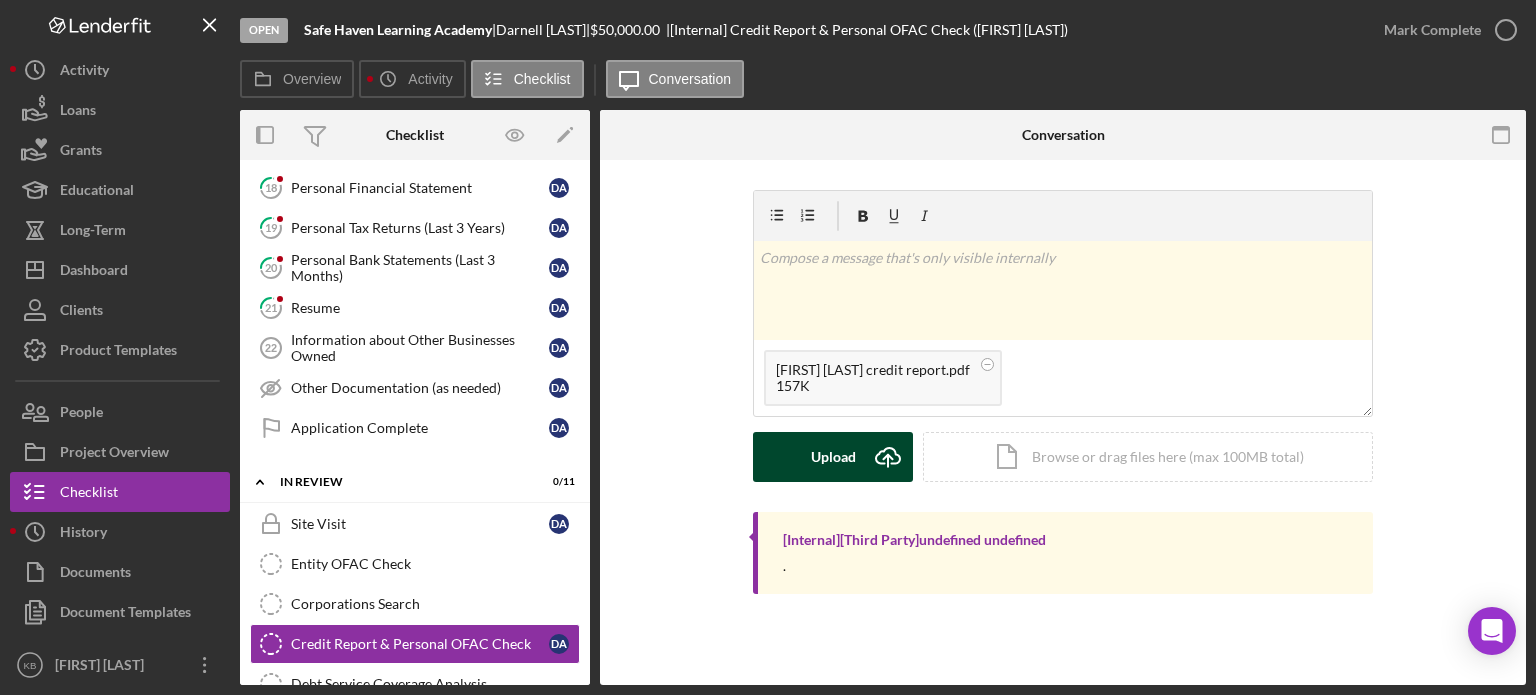 click on "Upload" at bounding box center (833, 457) 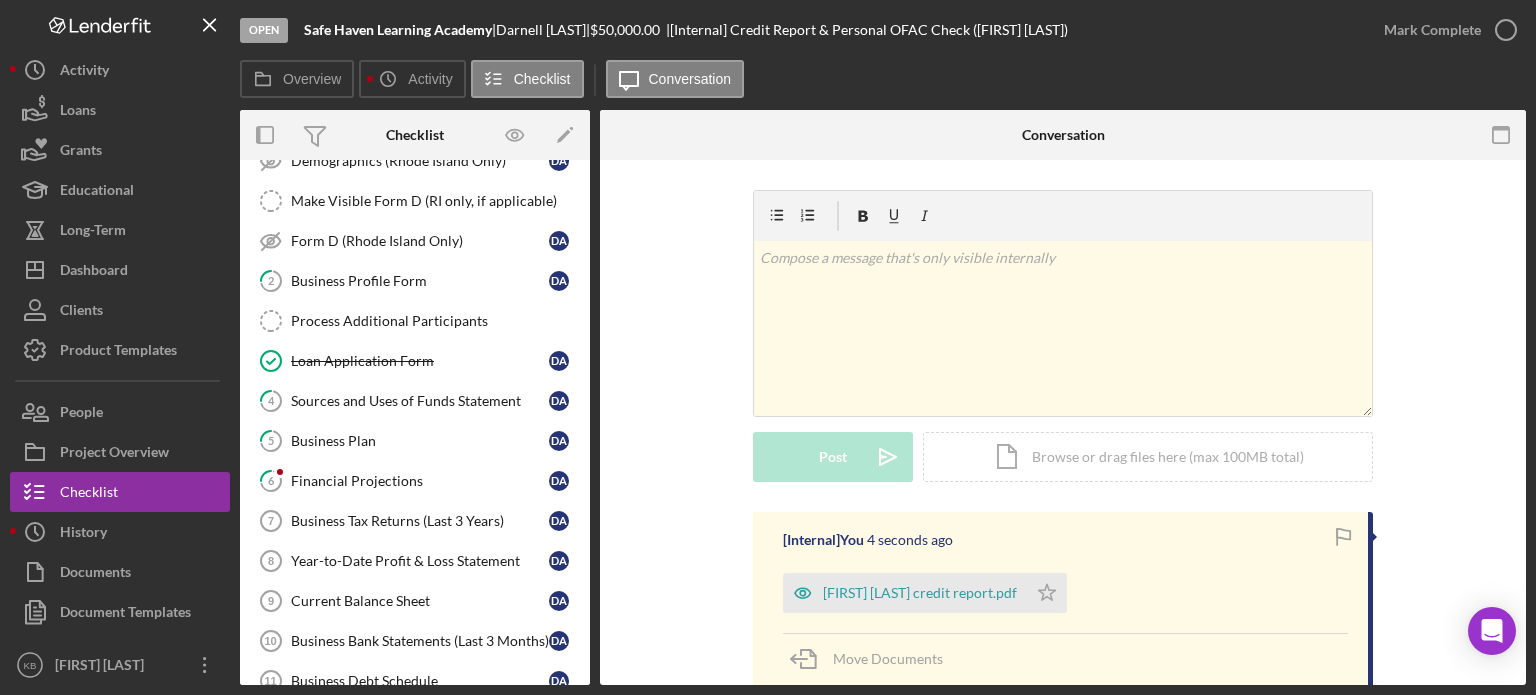 scroll, scrollTop: 224, scrollLeft: 0, axis: vertical 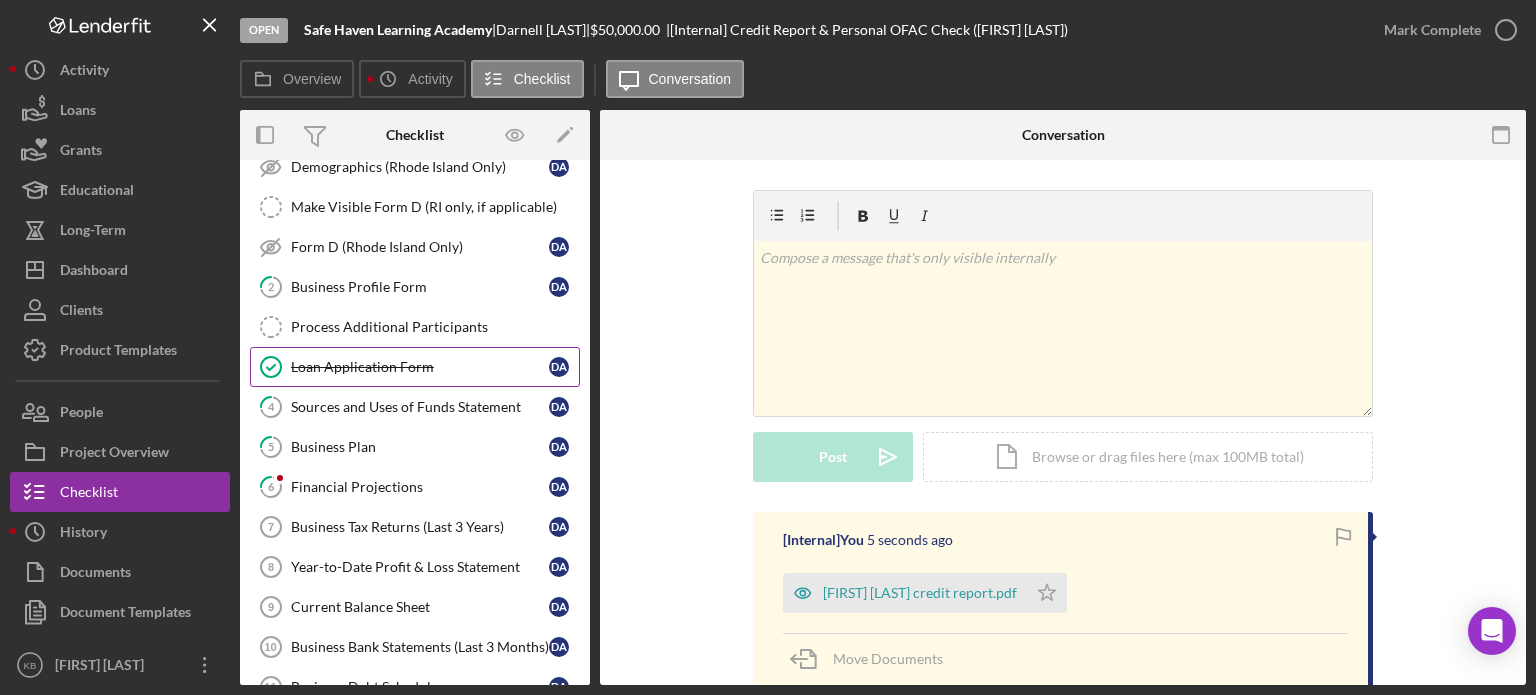 click on "Loan Application Form" at bounding box center (420, 367) 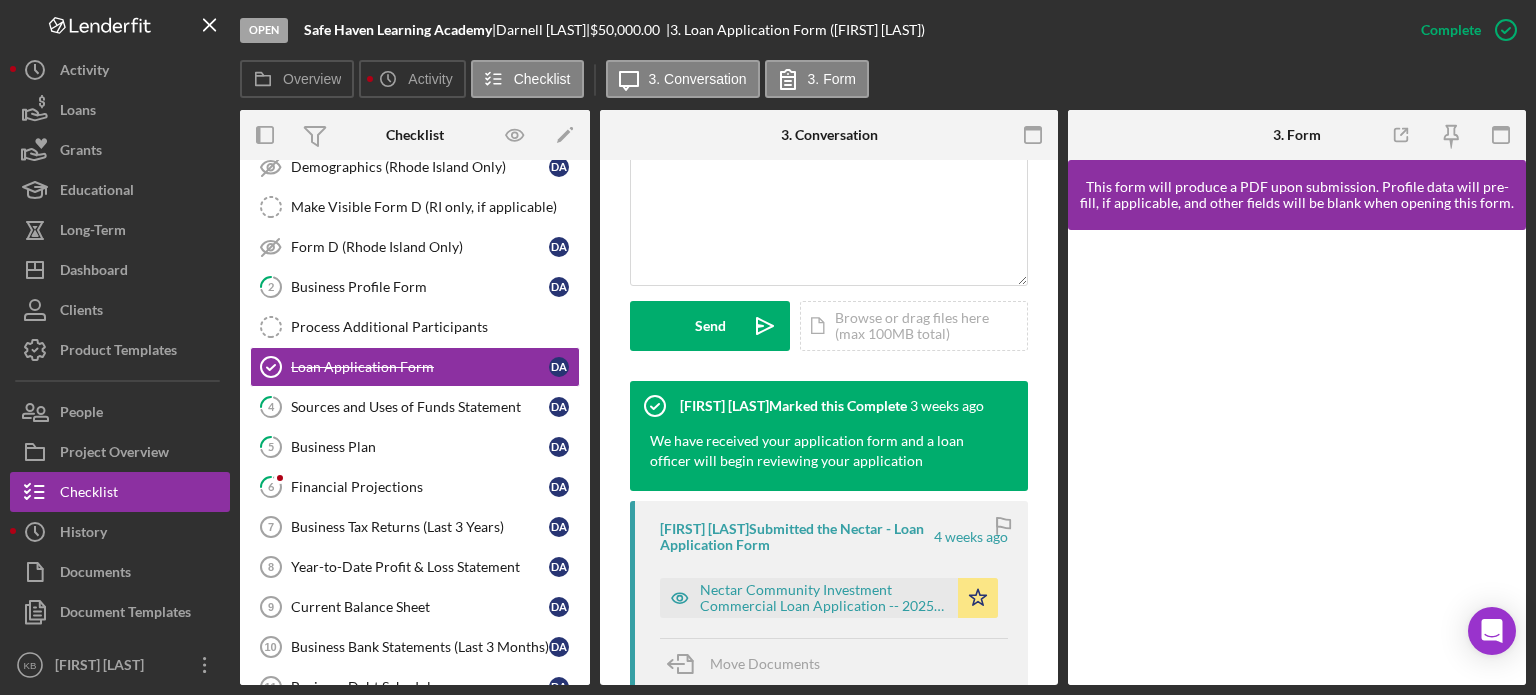 scroll, scrollTop: 566, scrollLeft: 0, axis: vertical 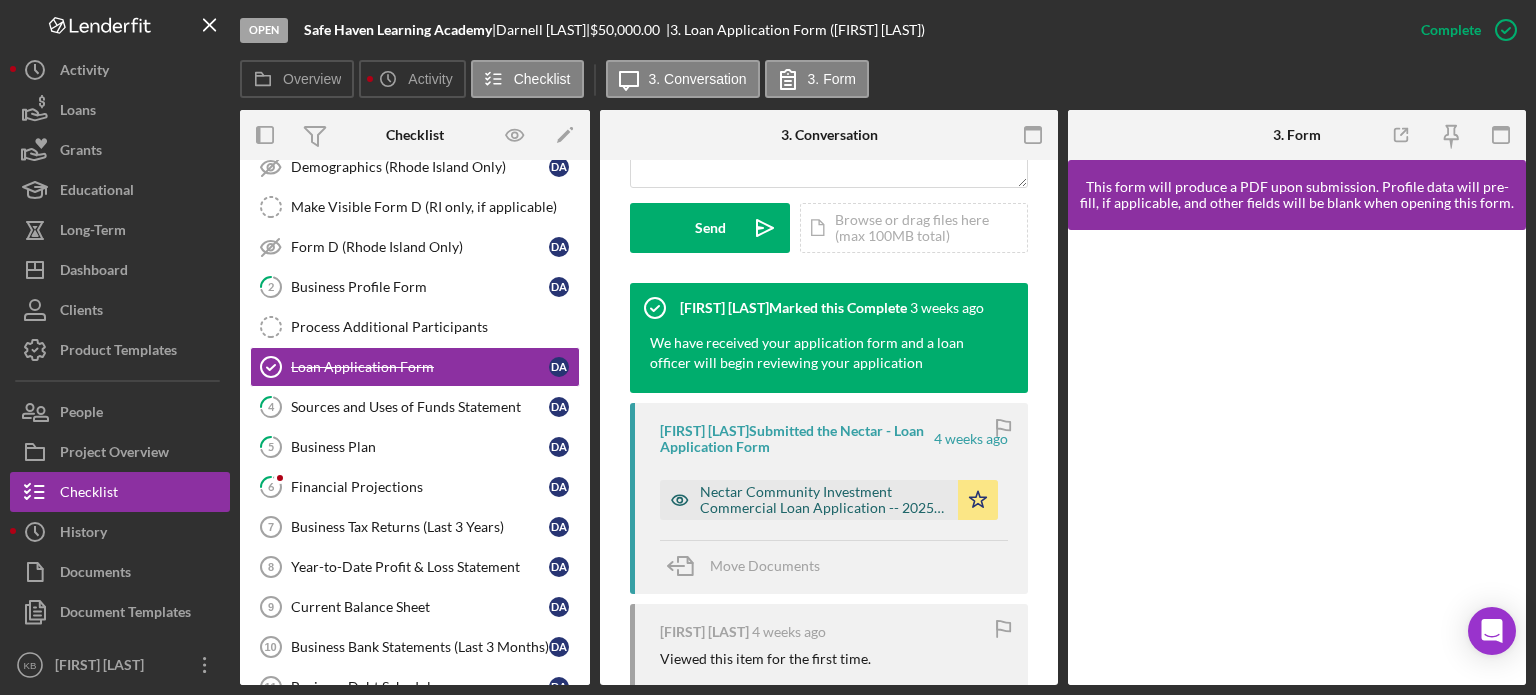 click on "Nectar Community Investment Commercial Loan Application -- 2025-07-08 12_48am.pdf" at bounding box center [824, 500] 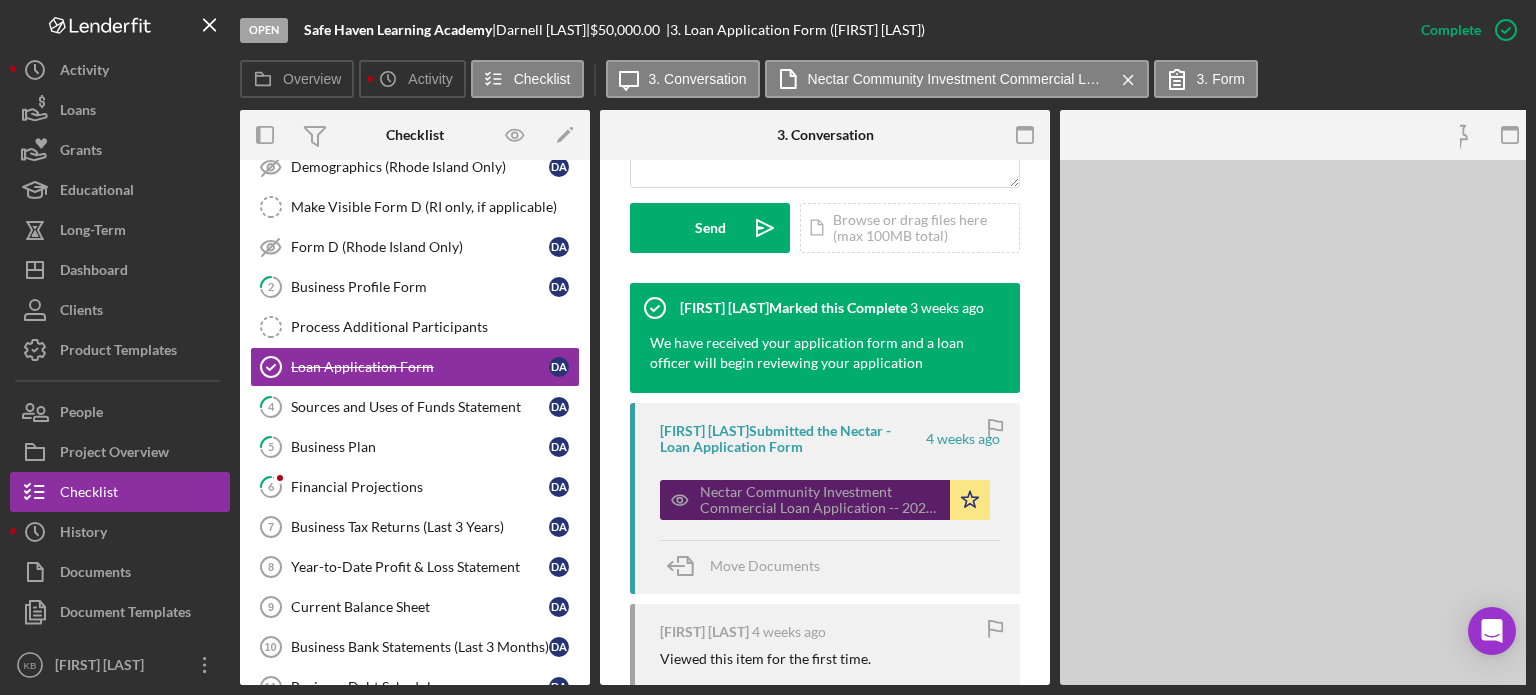 click on "Nectar Community Investment Commercial Loan Application -- 2025-07-08 12_48am.pdf" at bounding box center (820, 500) 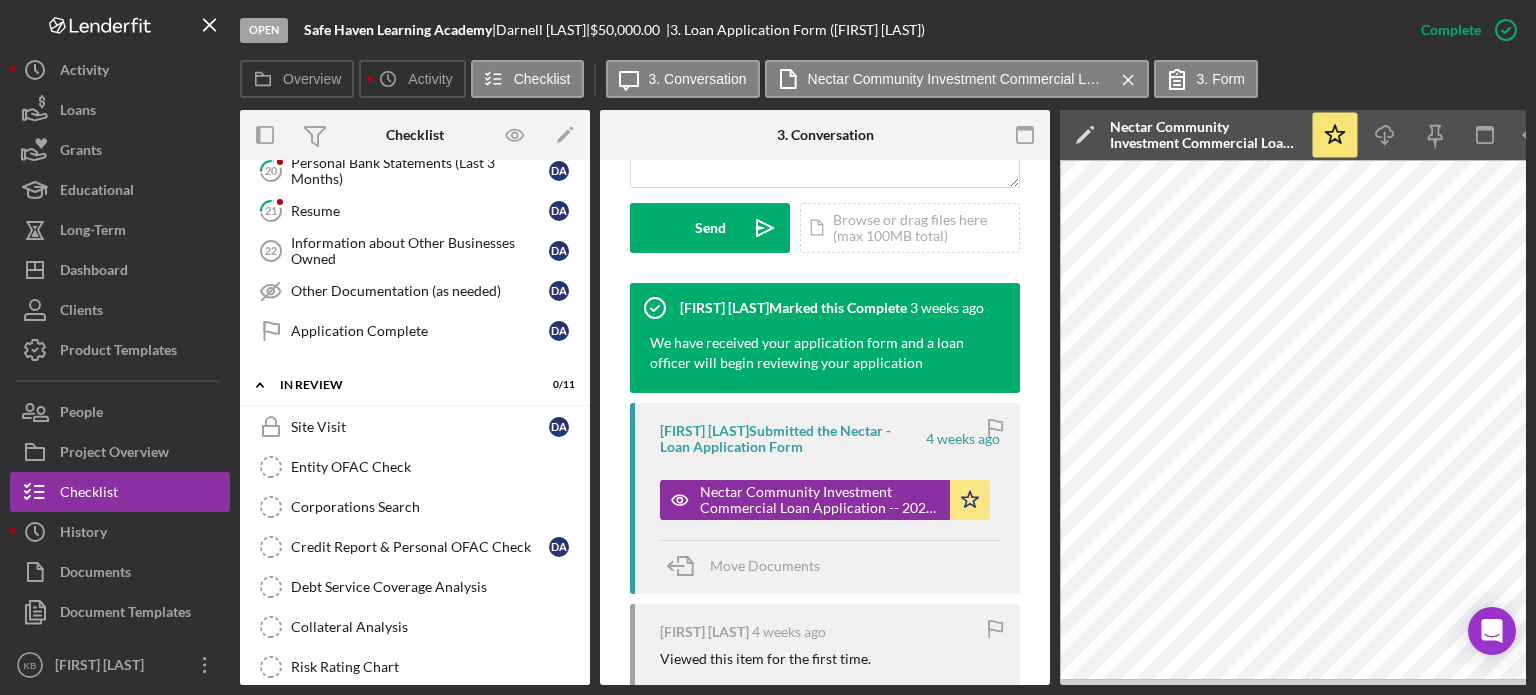 scroll, scrollTop: 1104, scrollLeft: 0, axis: vertical 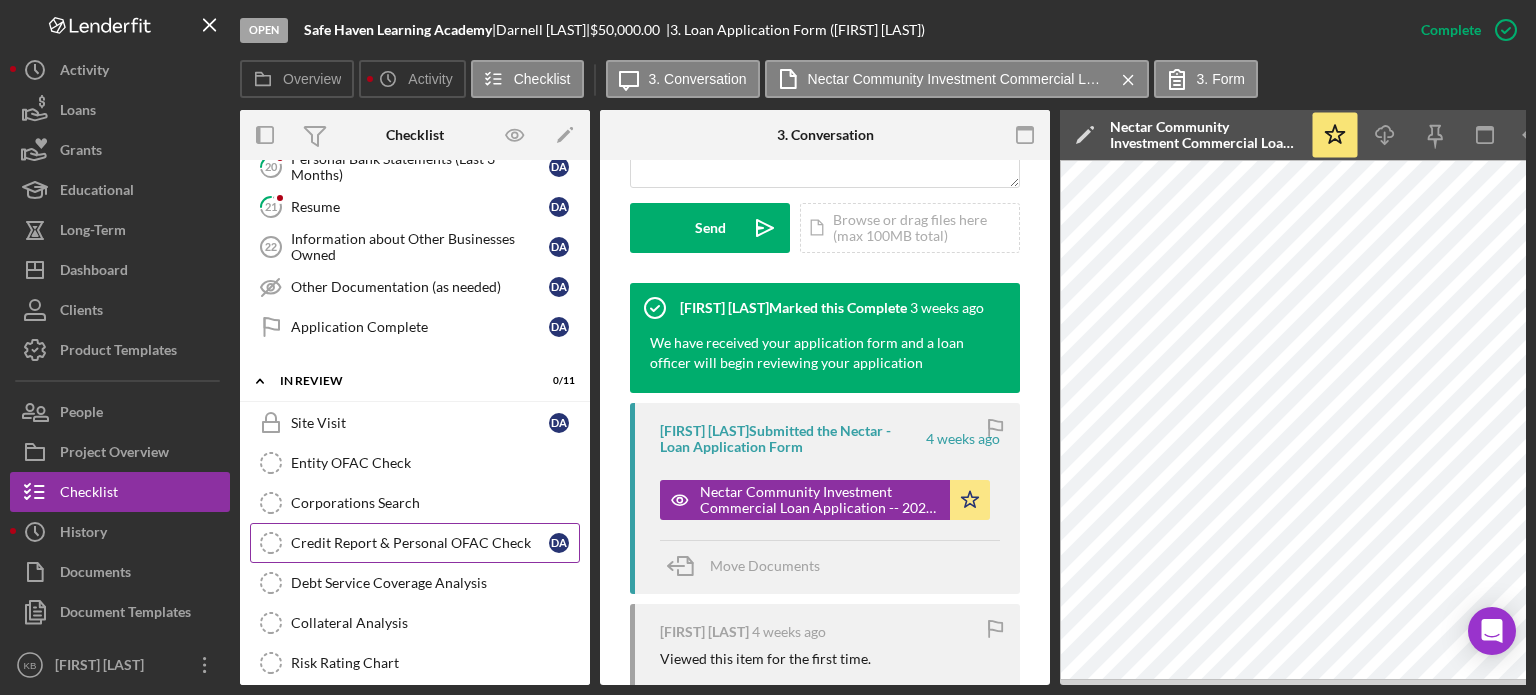 click on "Credit Report & Personal OFAC Check" at bounding box center (420, 543) 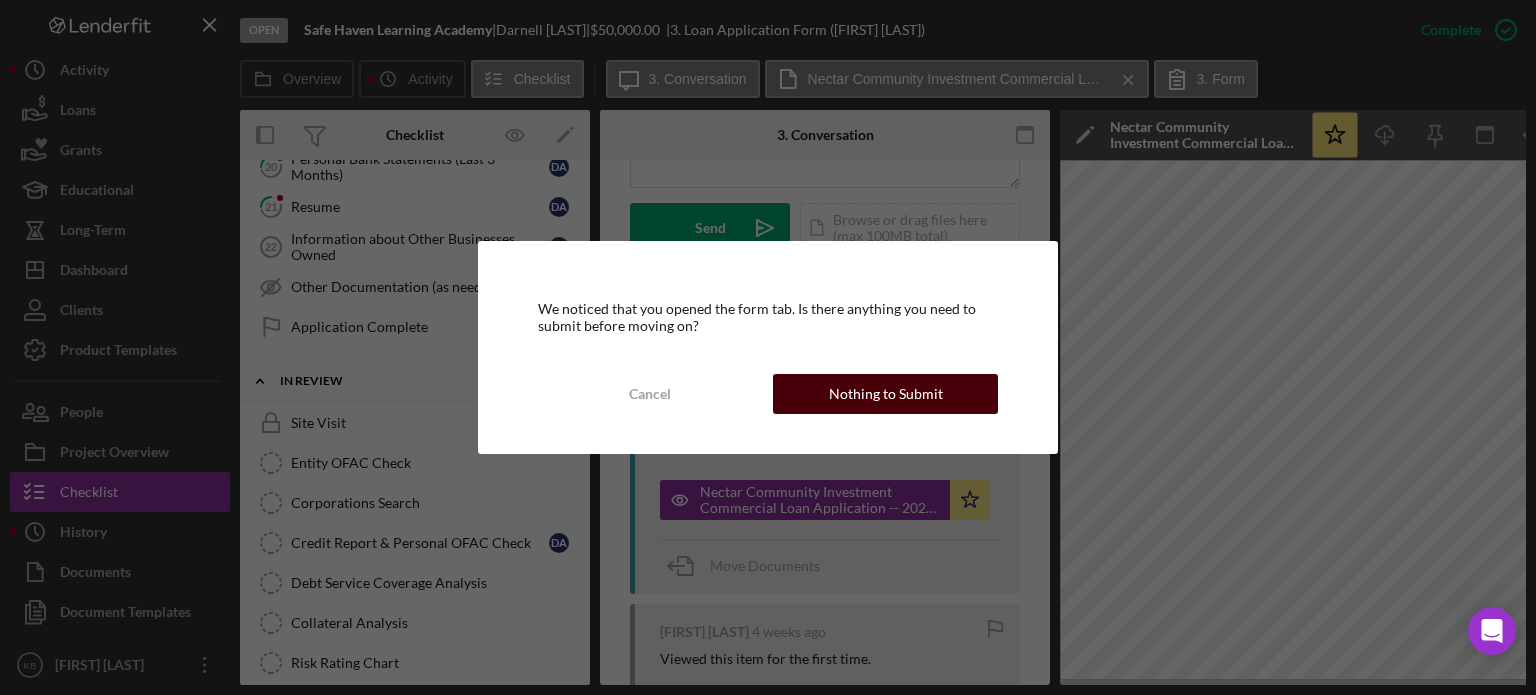 click on "Nothing to Submit" at bounding box center (886, 394) 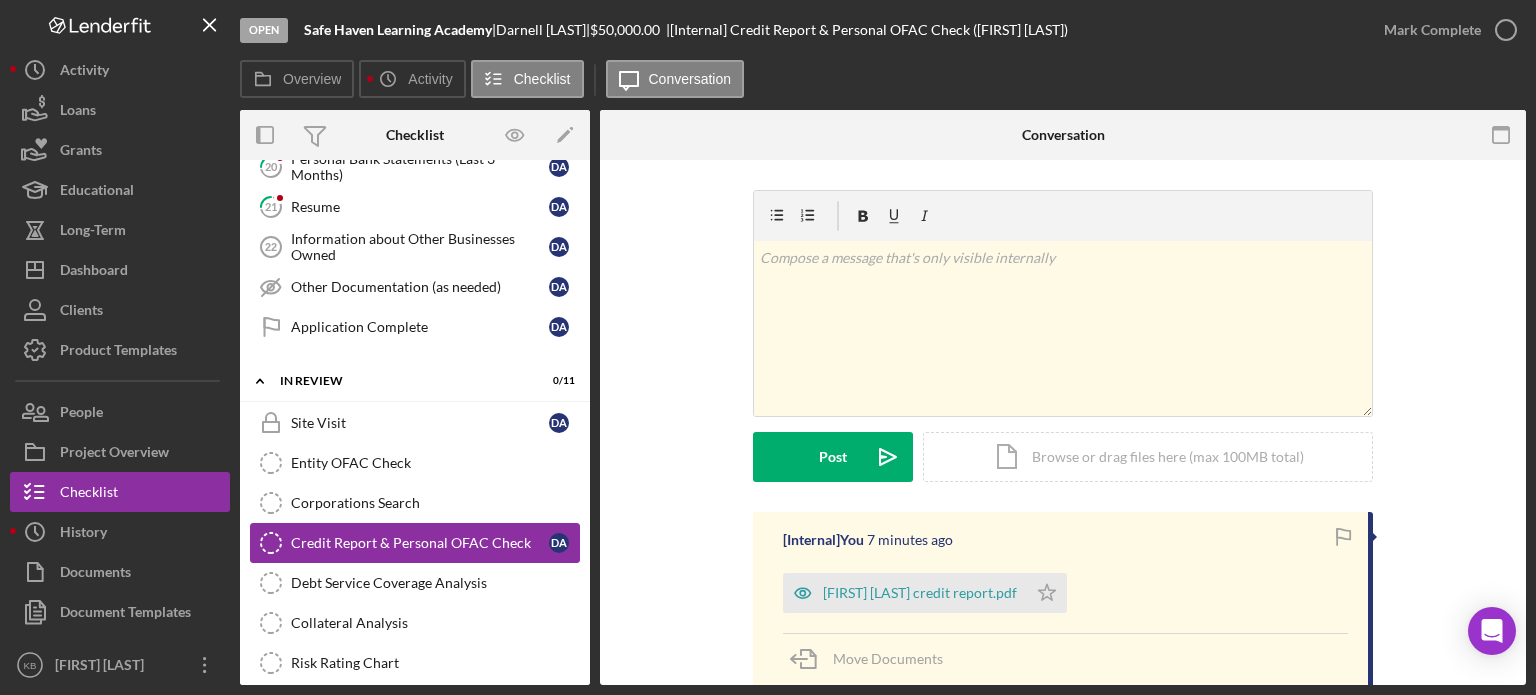 click on "Credit Report & Personal OFAC Check Credit Report & Personal OFAC Check D A" at bounding box center [415, 543] 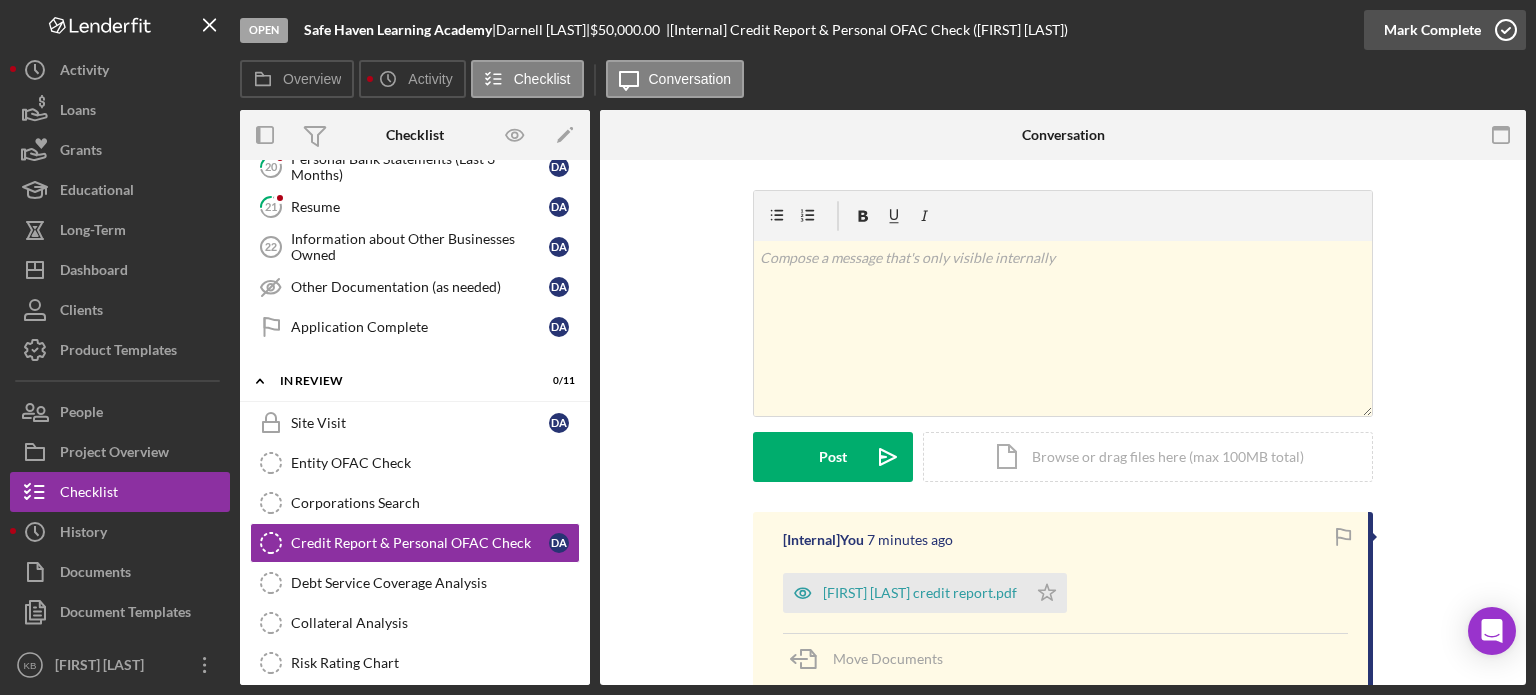click 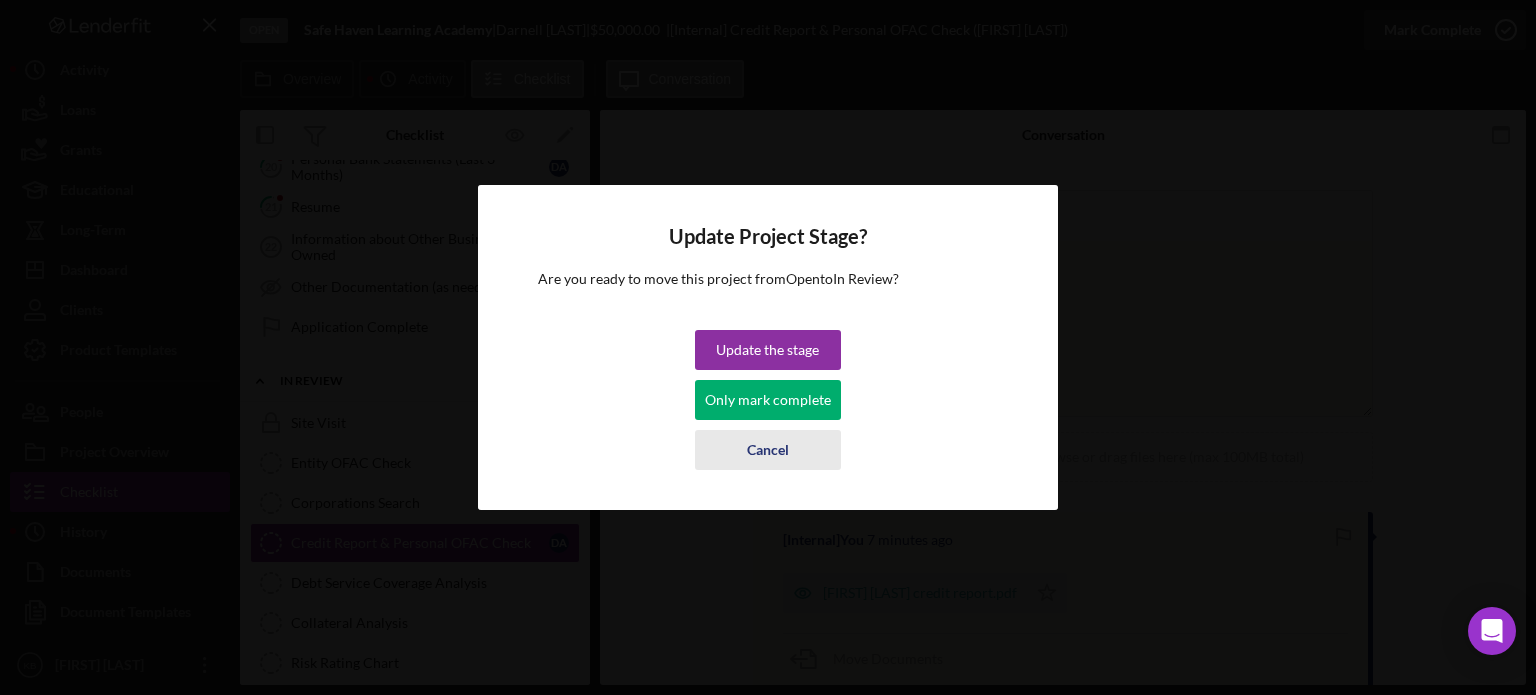 click on "Cancel" at bounding box center [768, 450] 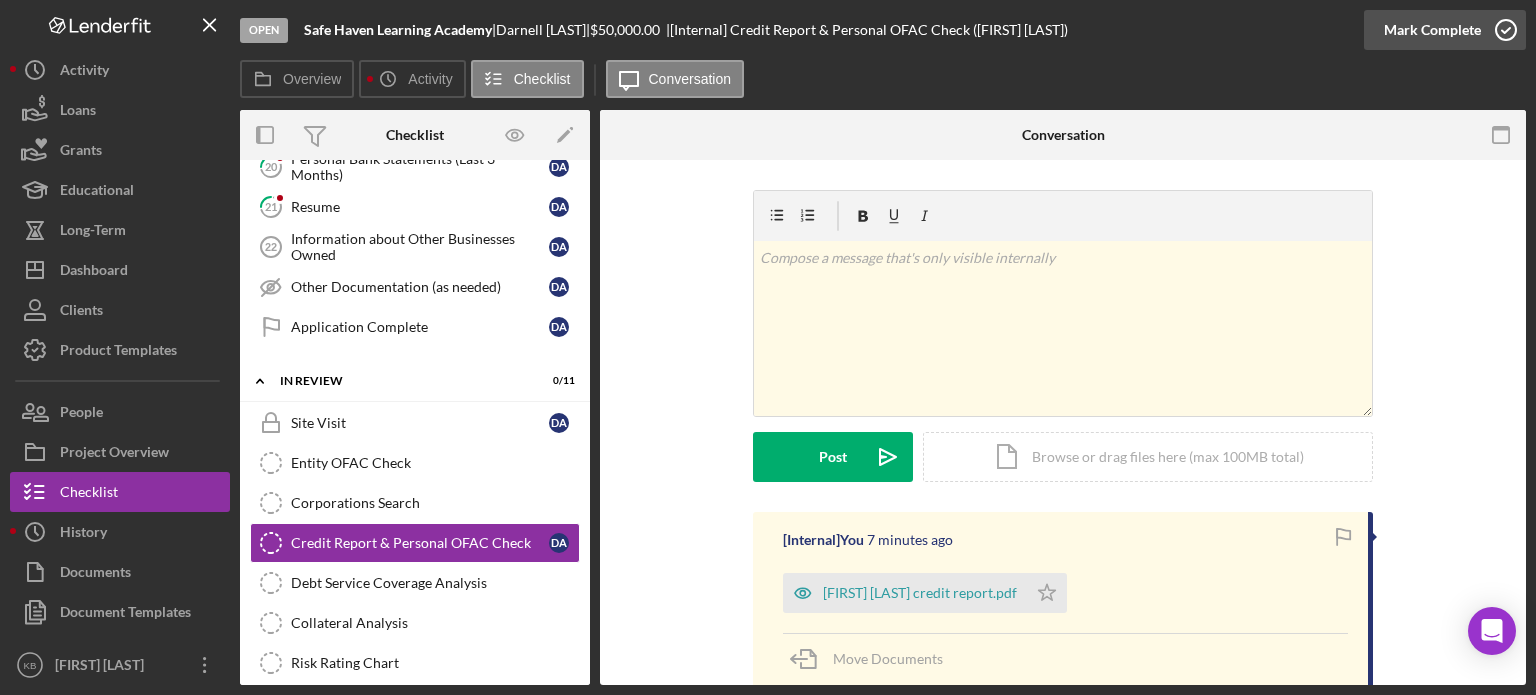 click on "Mark Complete" at bounding box center [1432, 30] 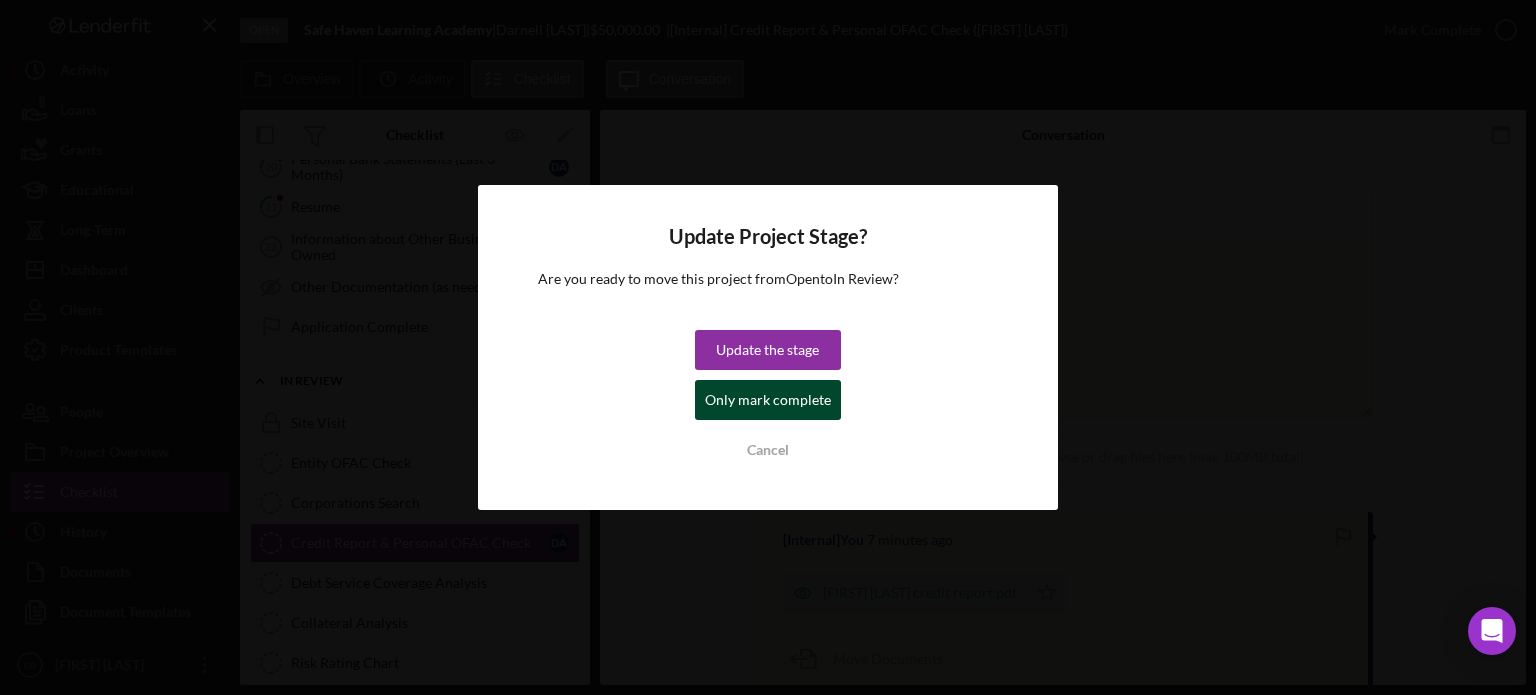 click on "Only mark complete" at bounding box center [768, 400] 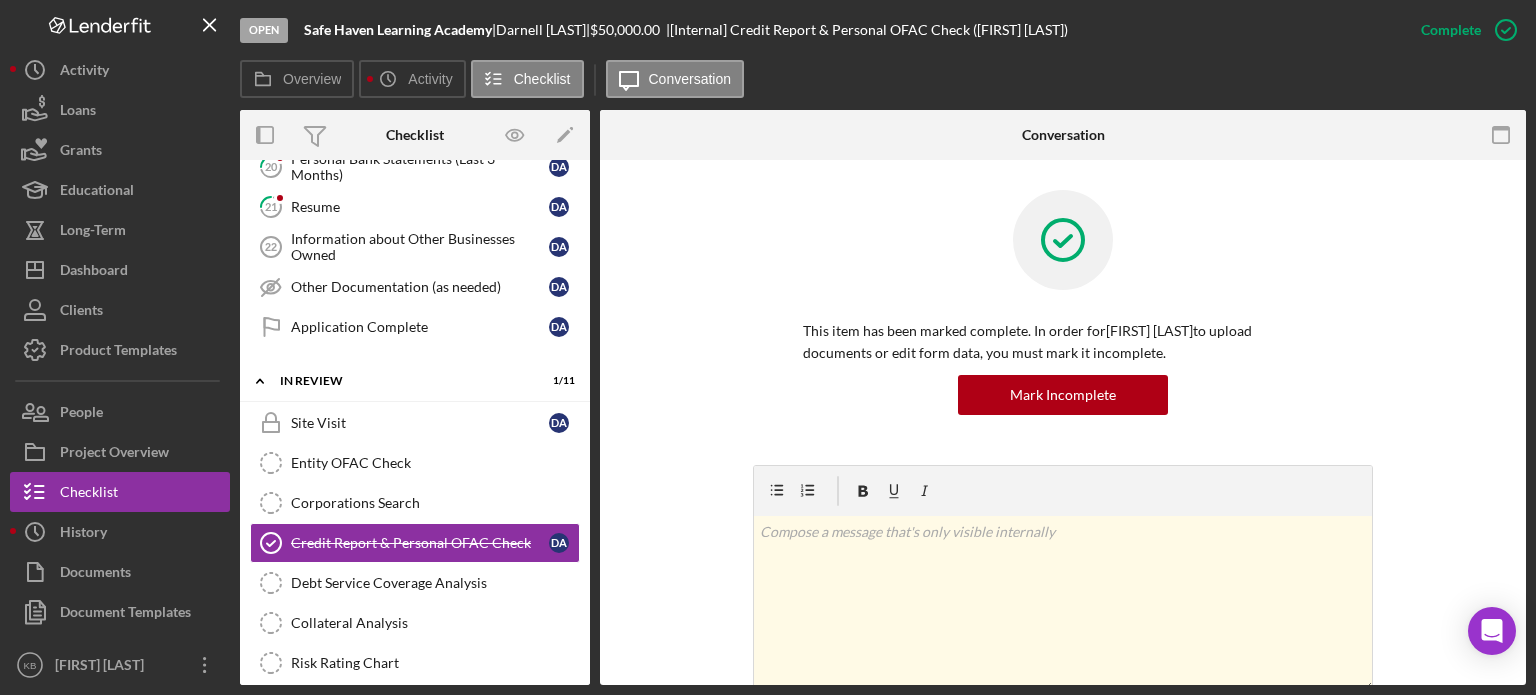 drag, startPoint x: 1519, startPoint y: 178, endPoint x: 1526, endPoint y: 279, distance: 101.24229 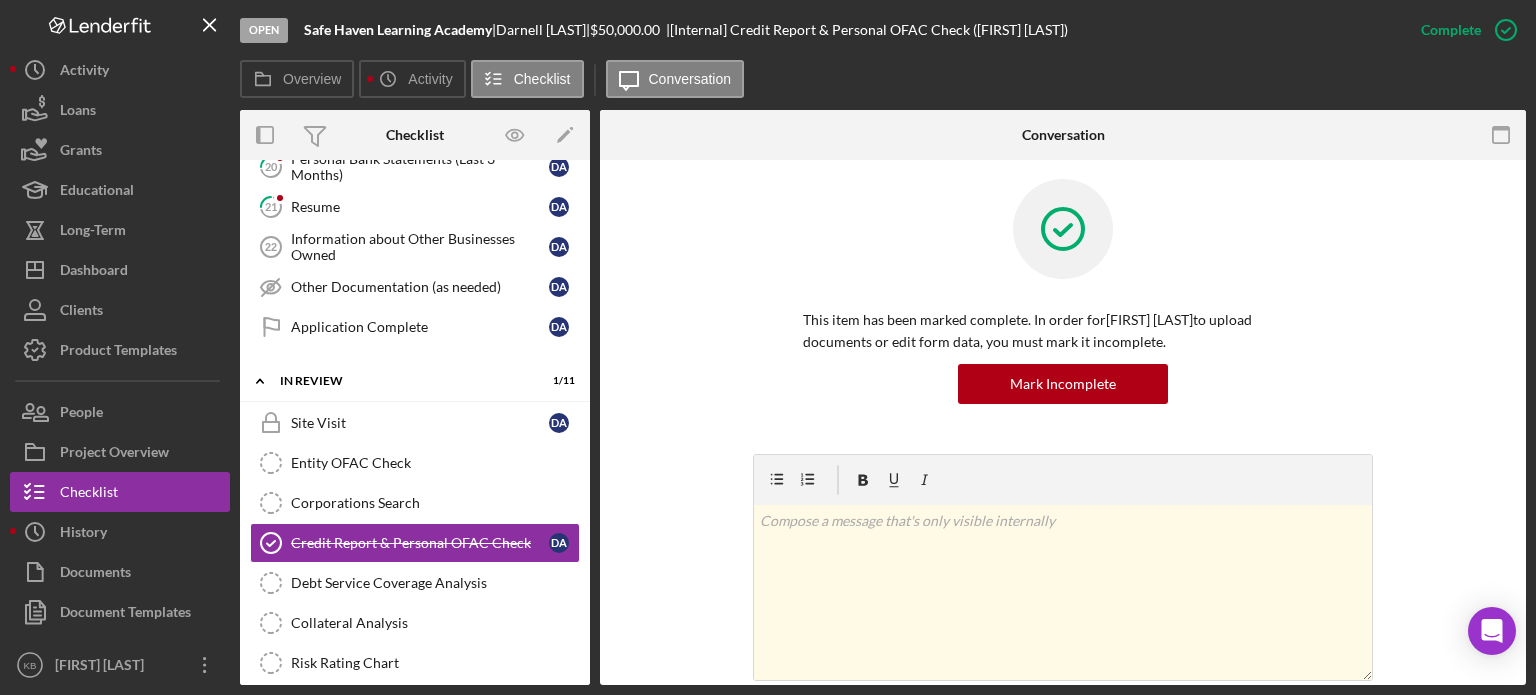 scroll, scrollTop: 0, scrollLeft: 0, axis: both 